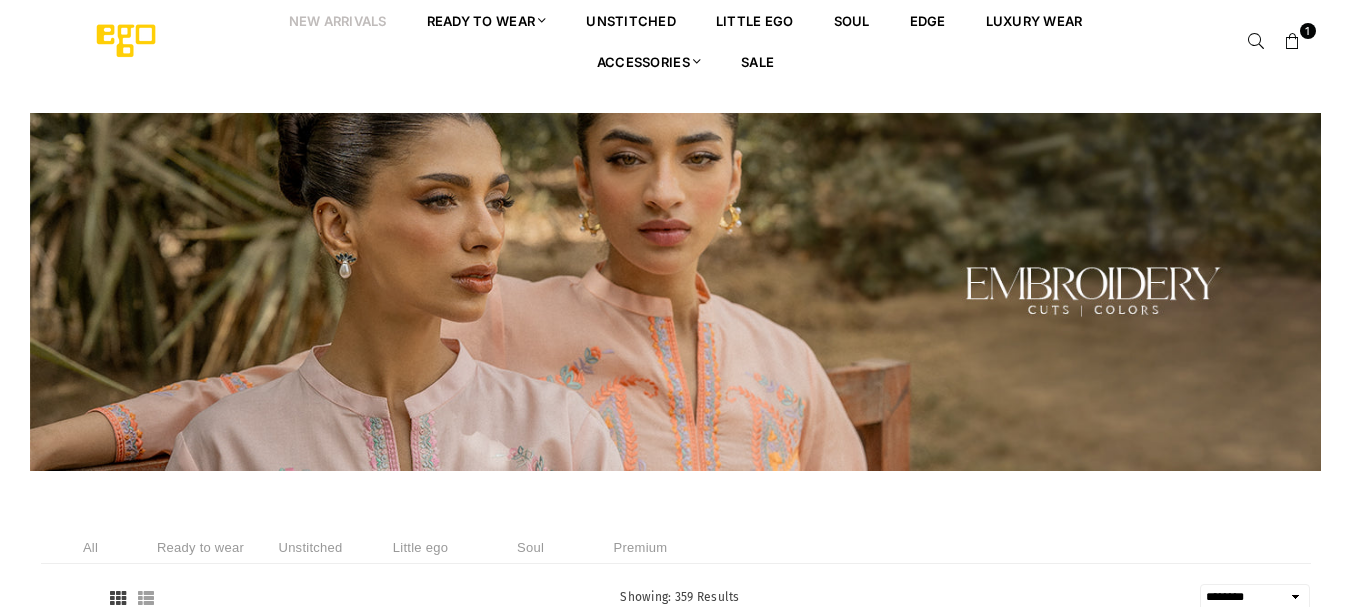 select on "******" 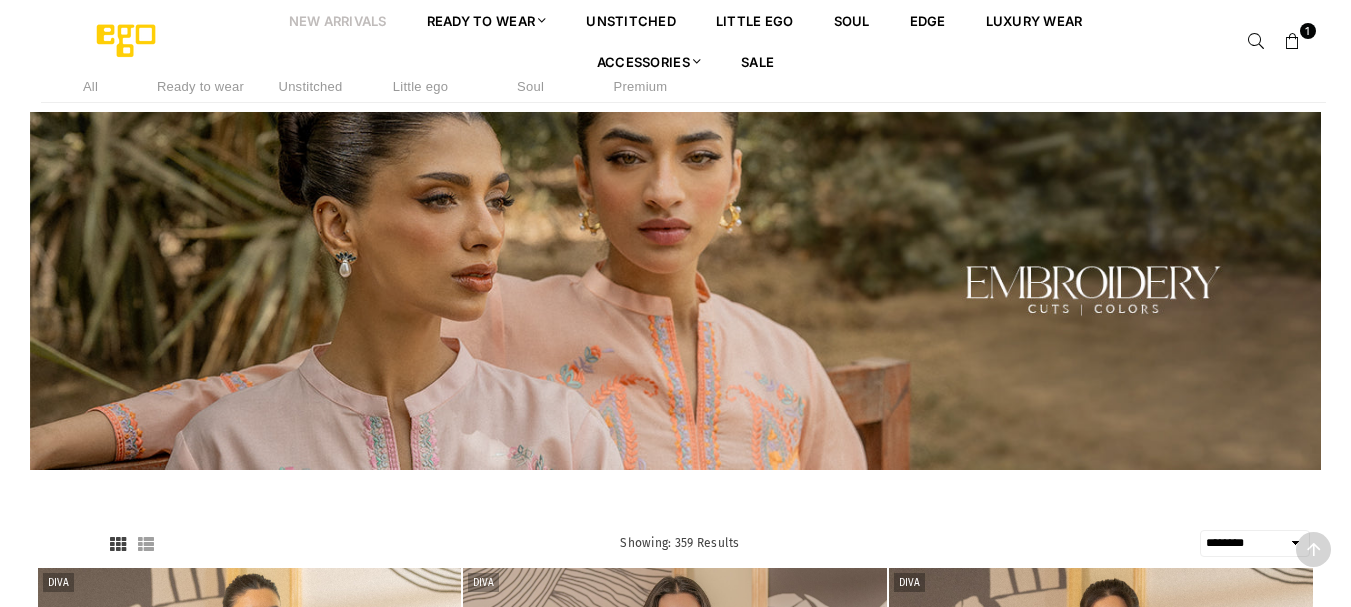 scroll, scrollTop: 613, scrollLeft: 0, axis: vertical 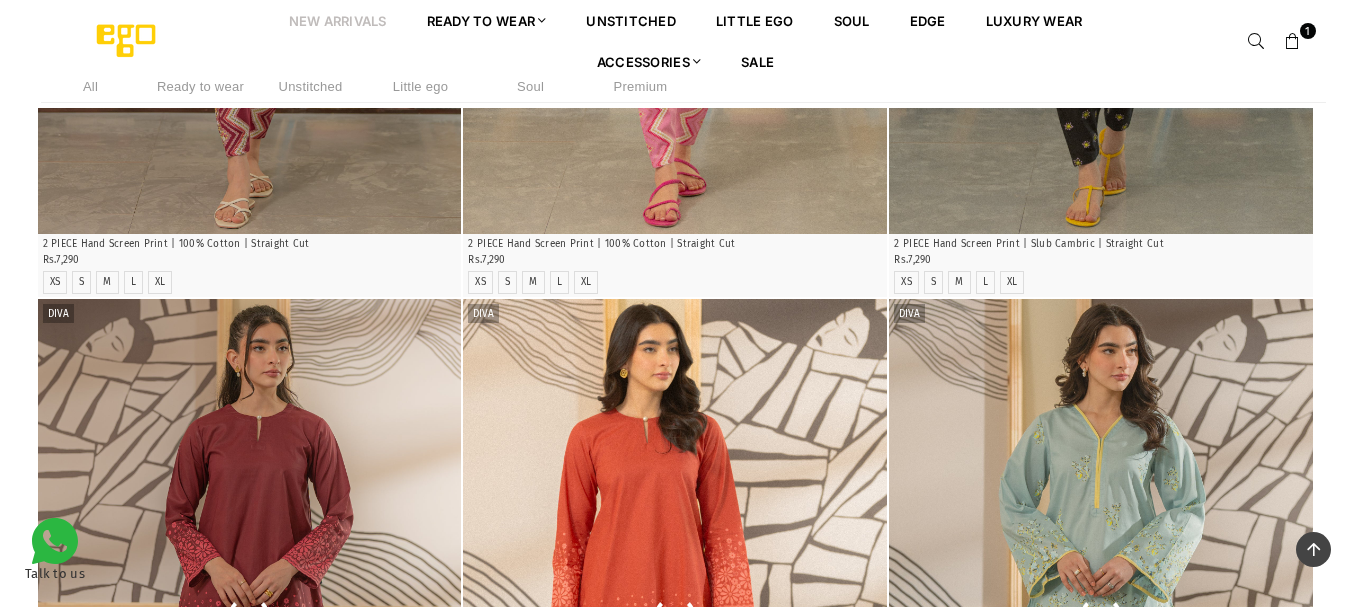 click on "**********" at bounding box center (675, 299) 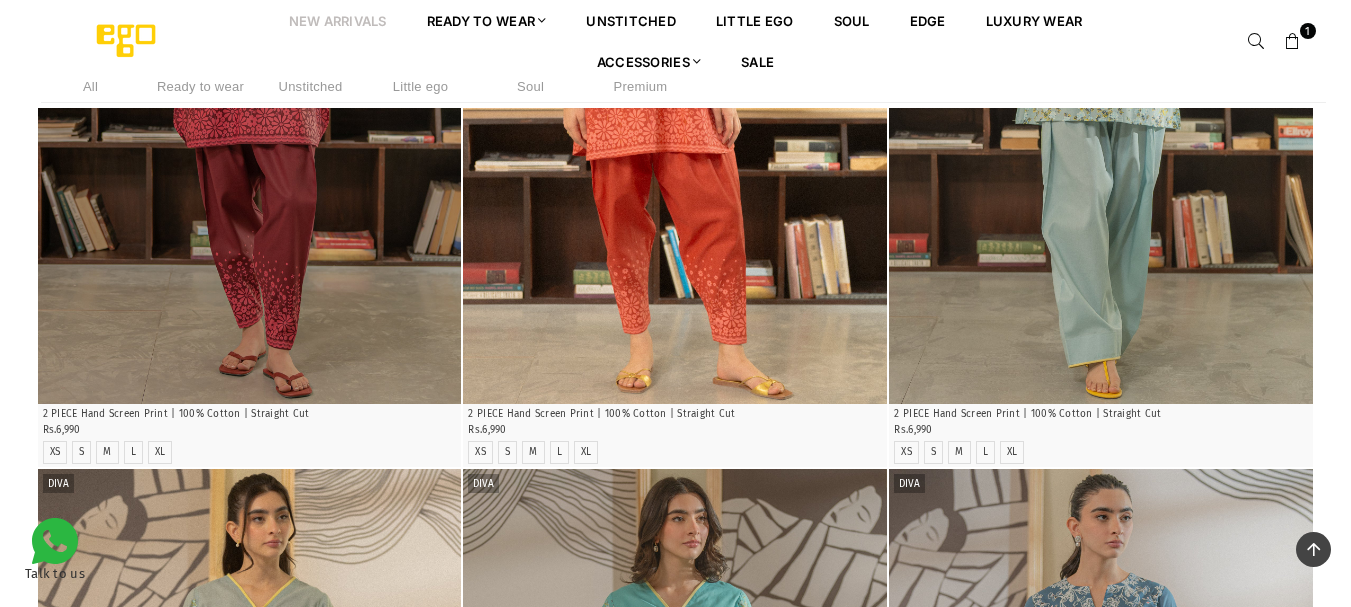 scroll, scrollTop: 2689, scrollLeft: 0, axis: vertical 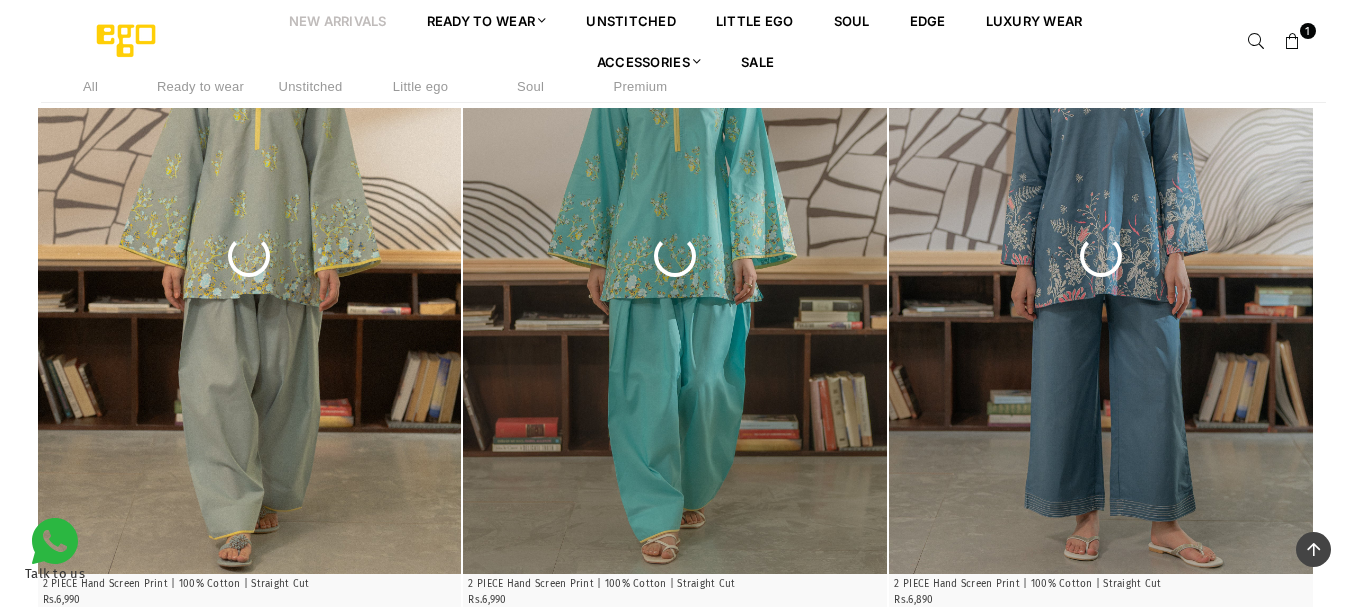 click on "**********" at bounding box center (675, -763) 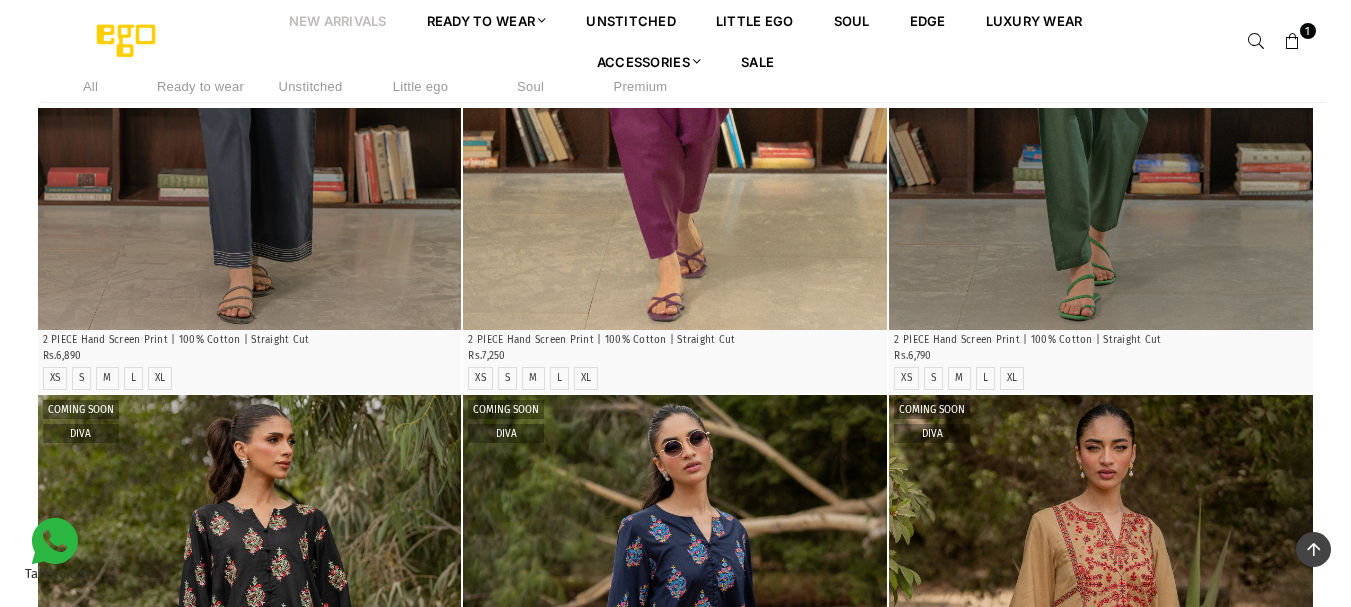 scroll, scrollTop: 3715, scrollLeft: 0, axis: vertical 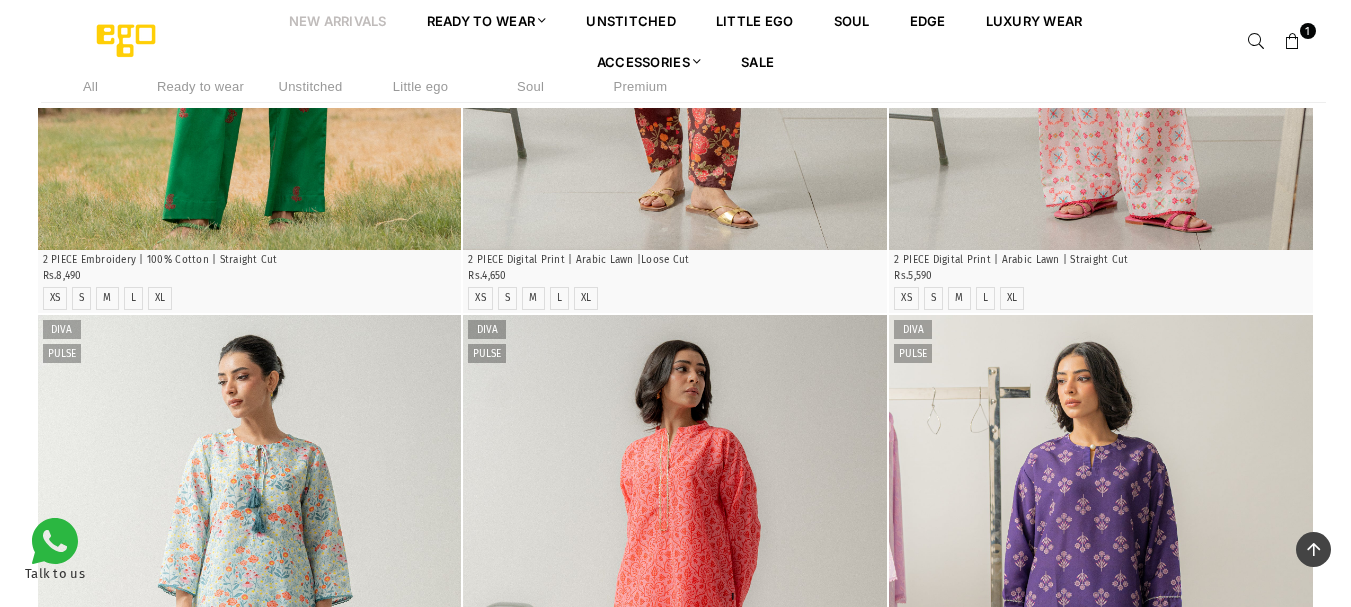 click on "**********" at bounding box center (675, -5293) 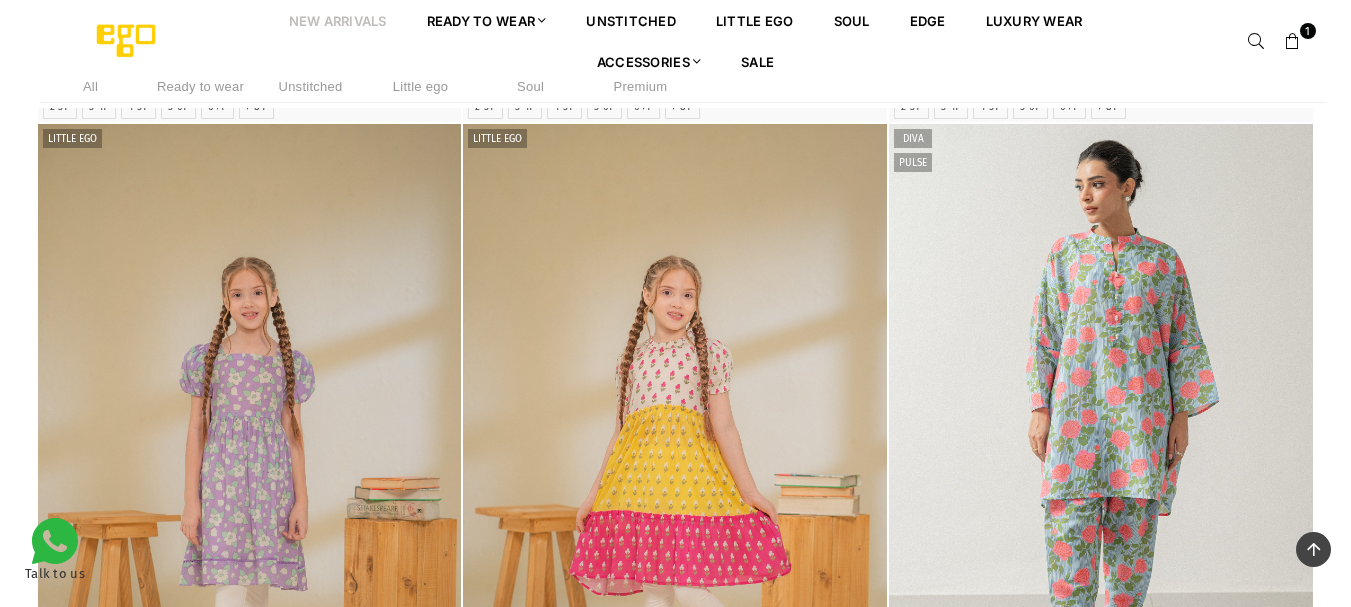 scroll, scrollTop: 21961, scrollLeft: 0, axis: vertical 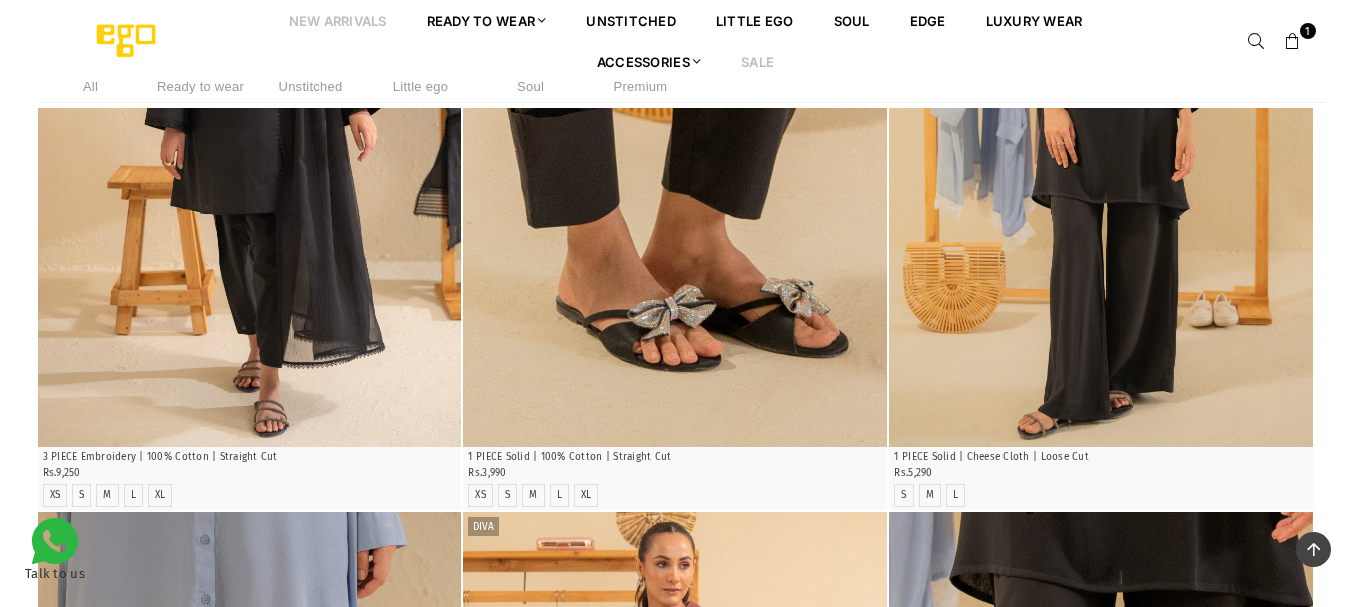 click on "Sale" at bounding box center (757, 61) 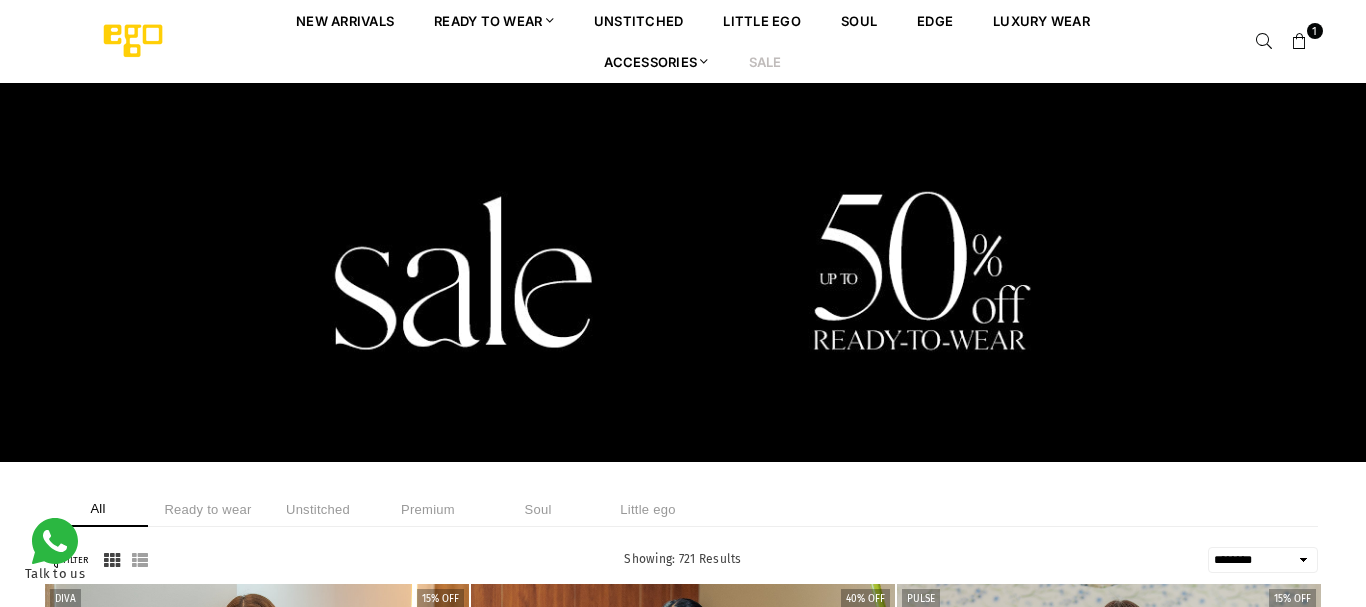 select on "******" 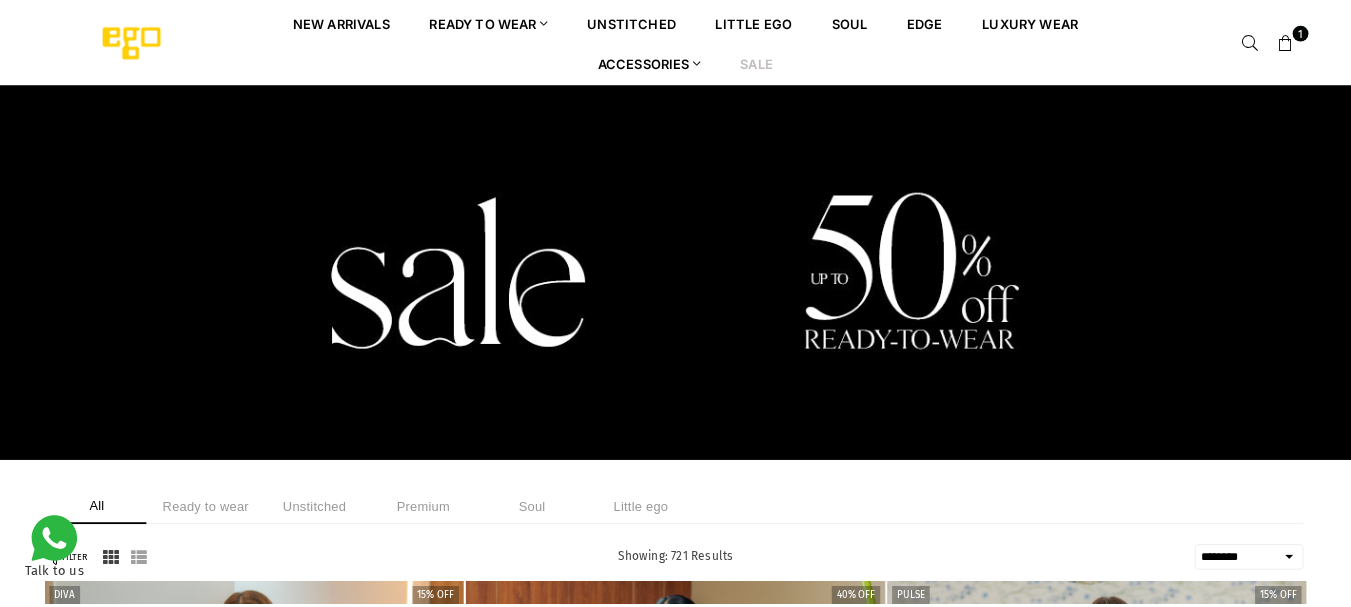 scroll, scrollTop: 0, scrollLeft: 0, axis: both 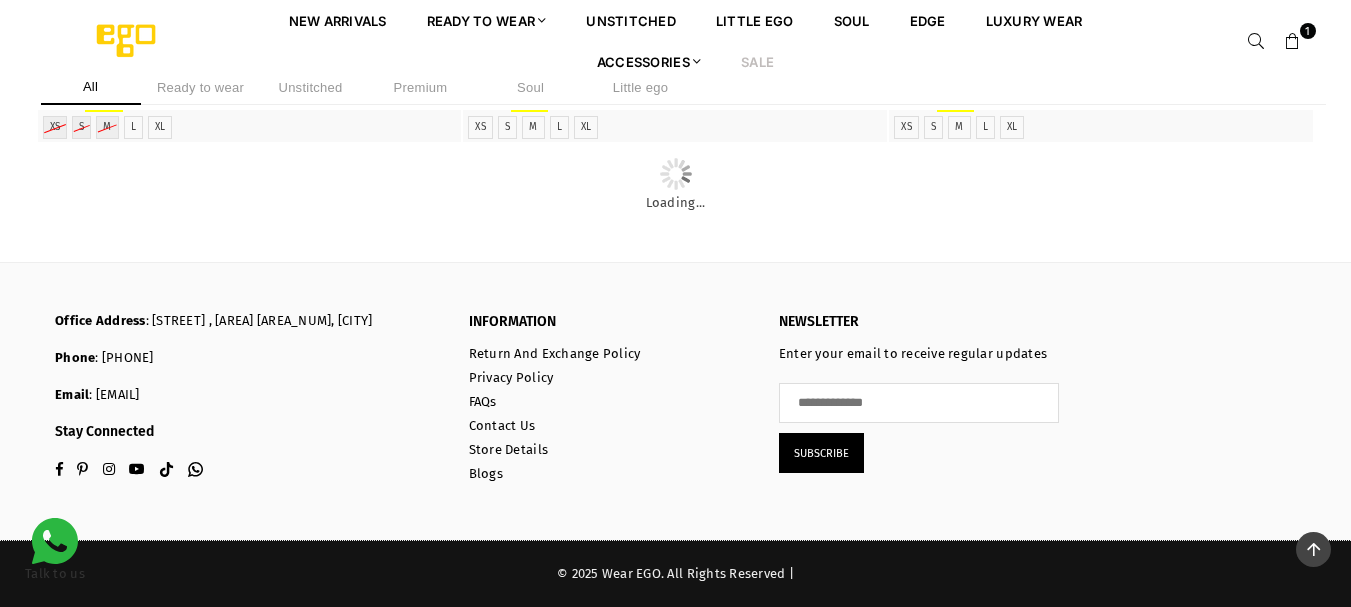 click on "**********" at bounding box center [675, -3556] 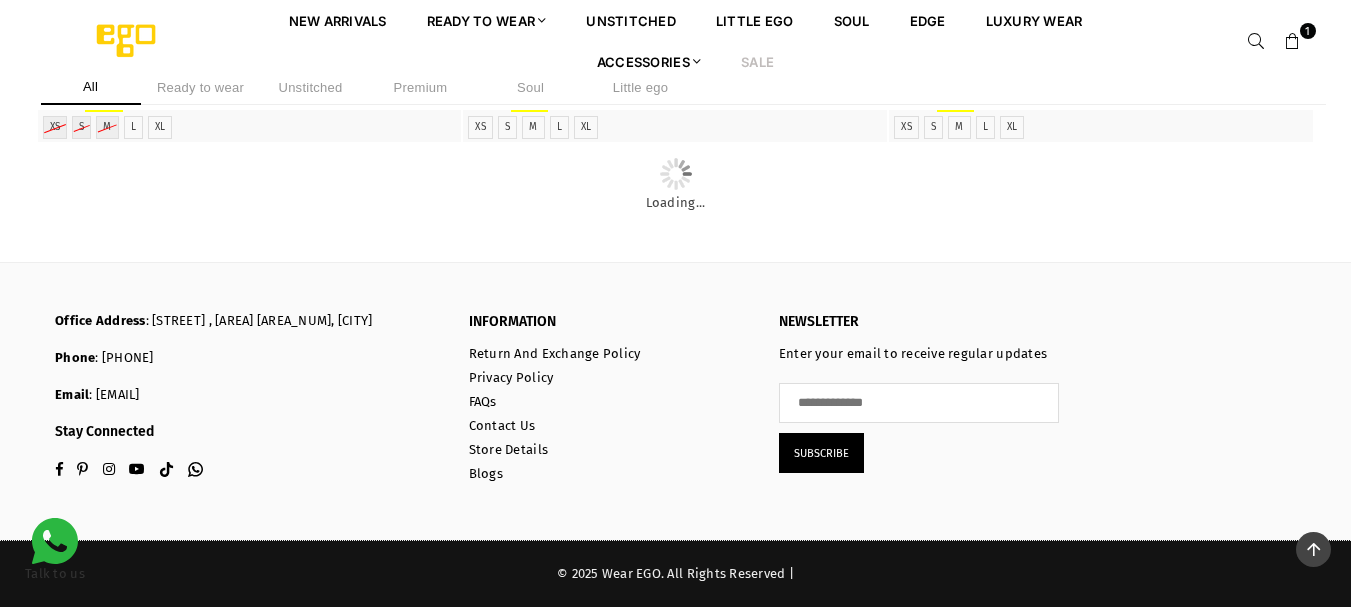 scroll, scrollTop: 8978, scrollLeft: 0, axis: vertical 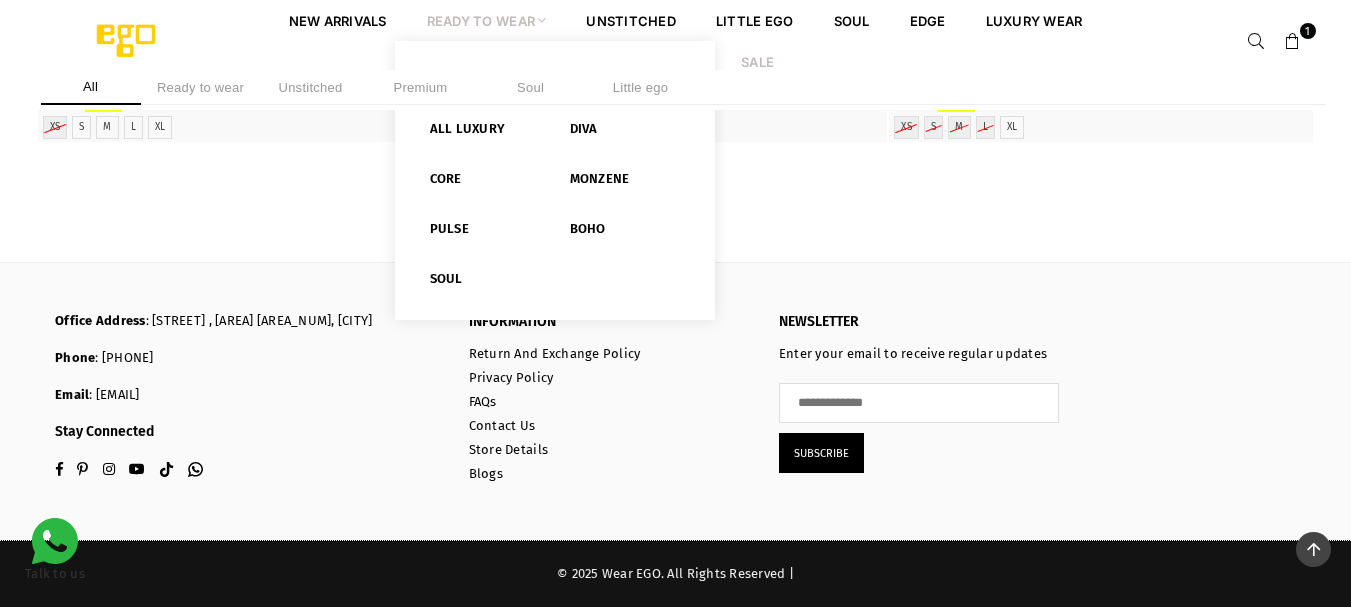 click on "Ready to Wear" at bounding box center (487, 20) 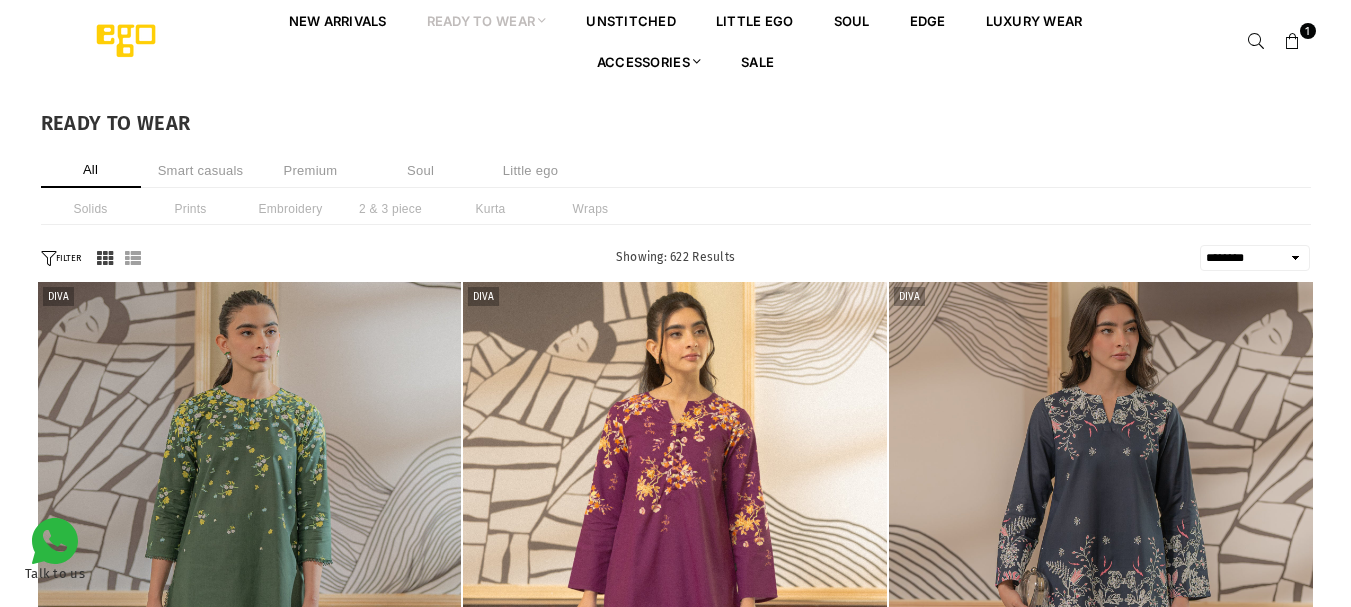 select on "******" 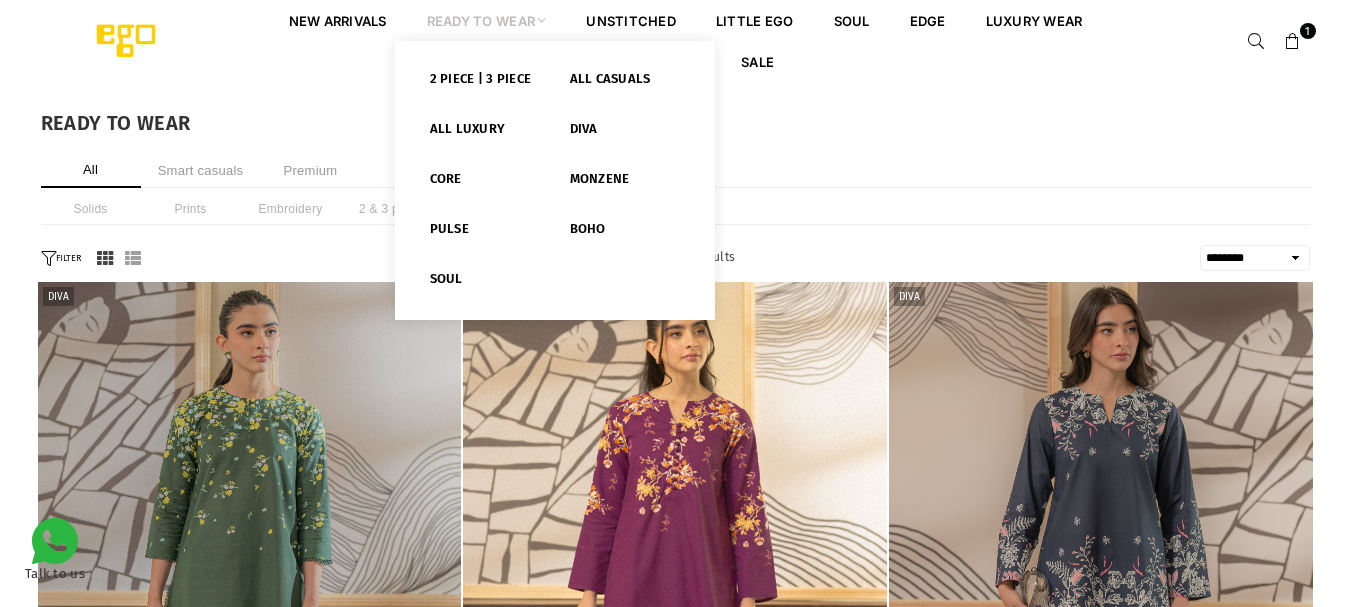 scroll, scrollTop: 0, scrollLeft: 0, axis: both 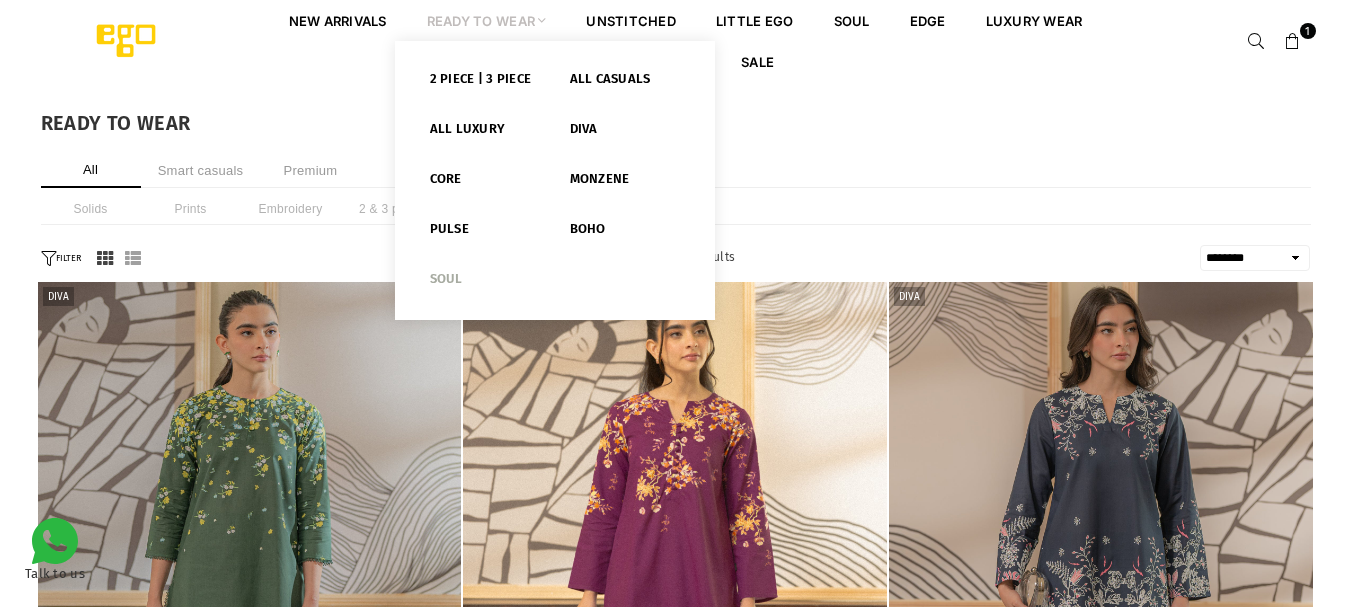 click on "Soul" at bounding box center [485, 283] 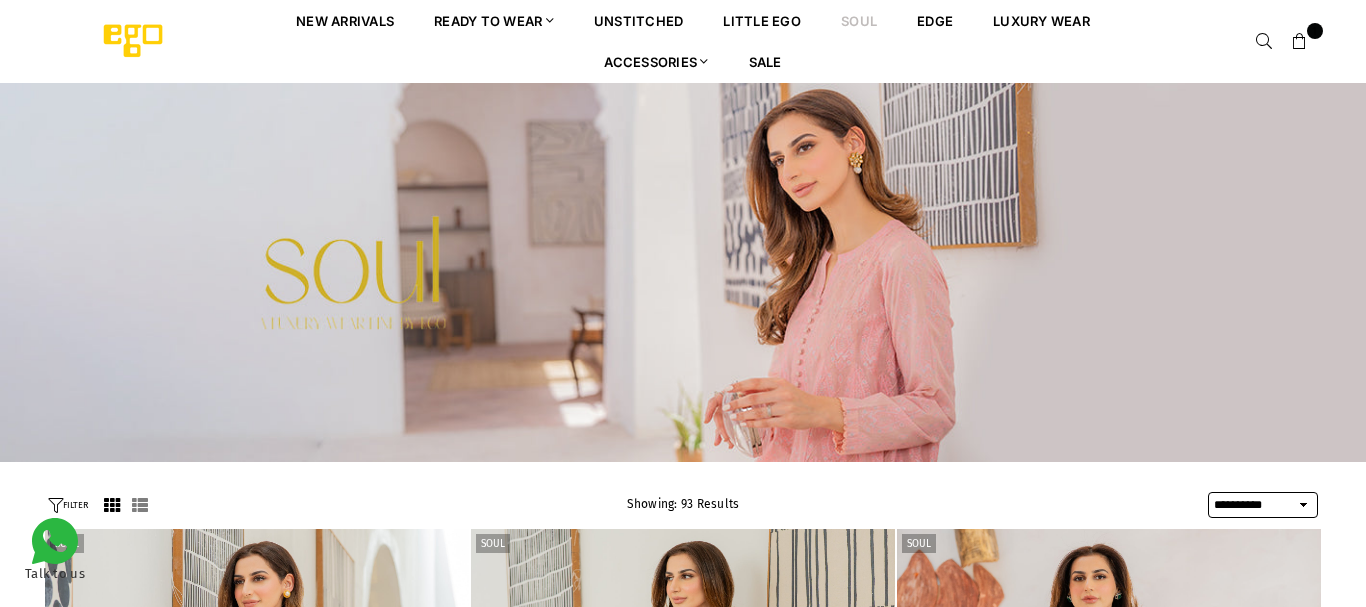 select on "**********" 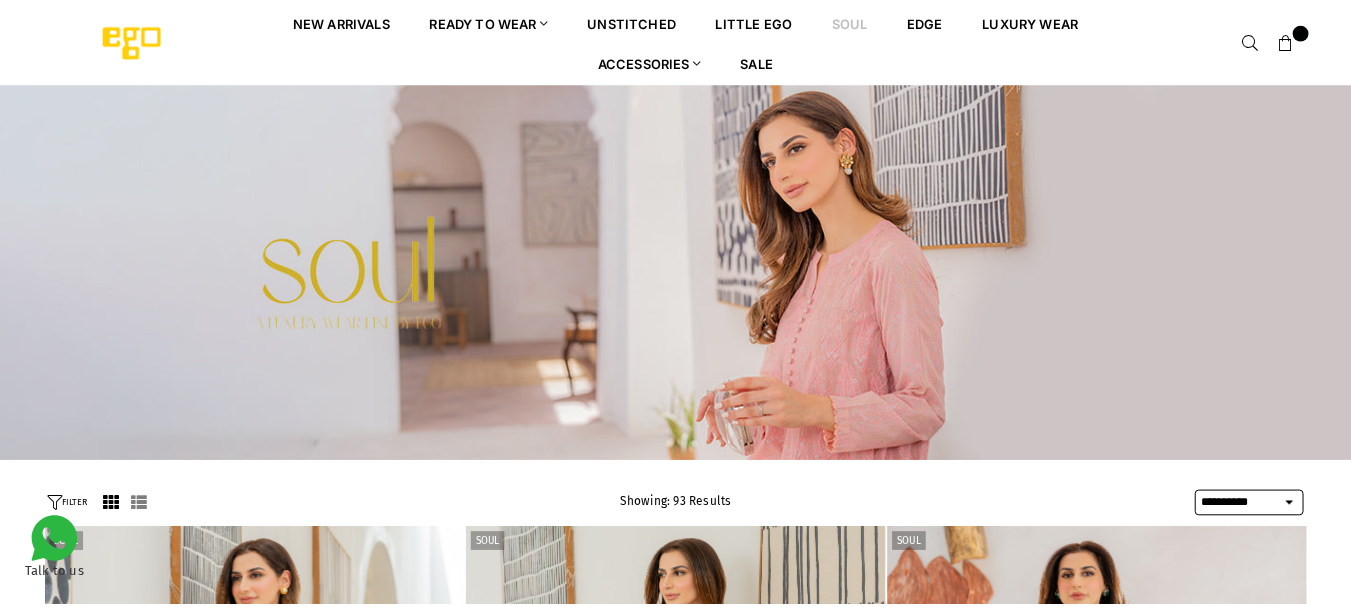 scroll, scrollTop: 0, scrollLeft: 0, axis: both 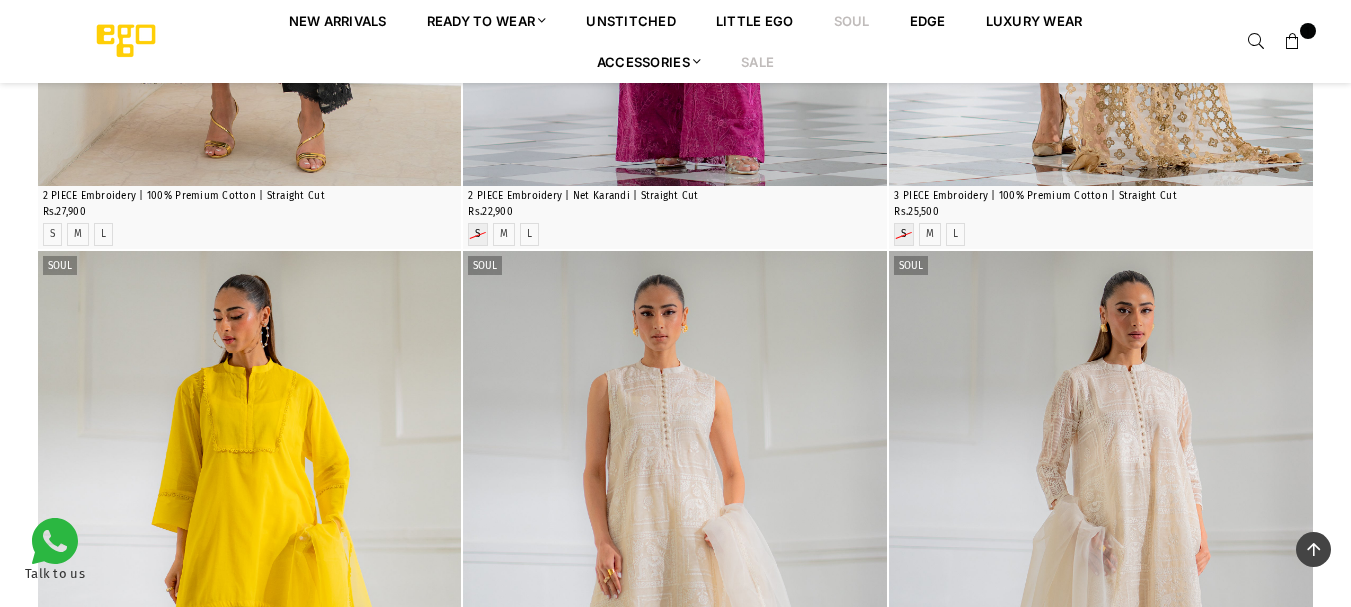 click on "Sale" at bounding box center (757, 61) 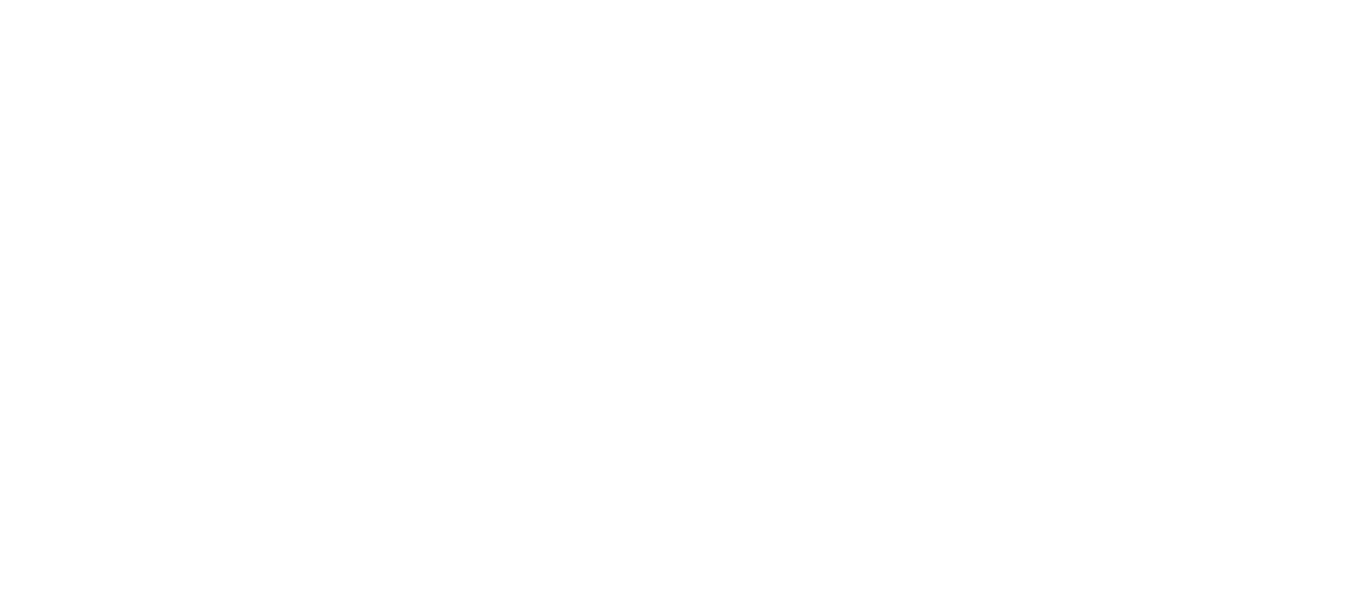 select on "******" 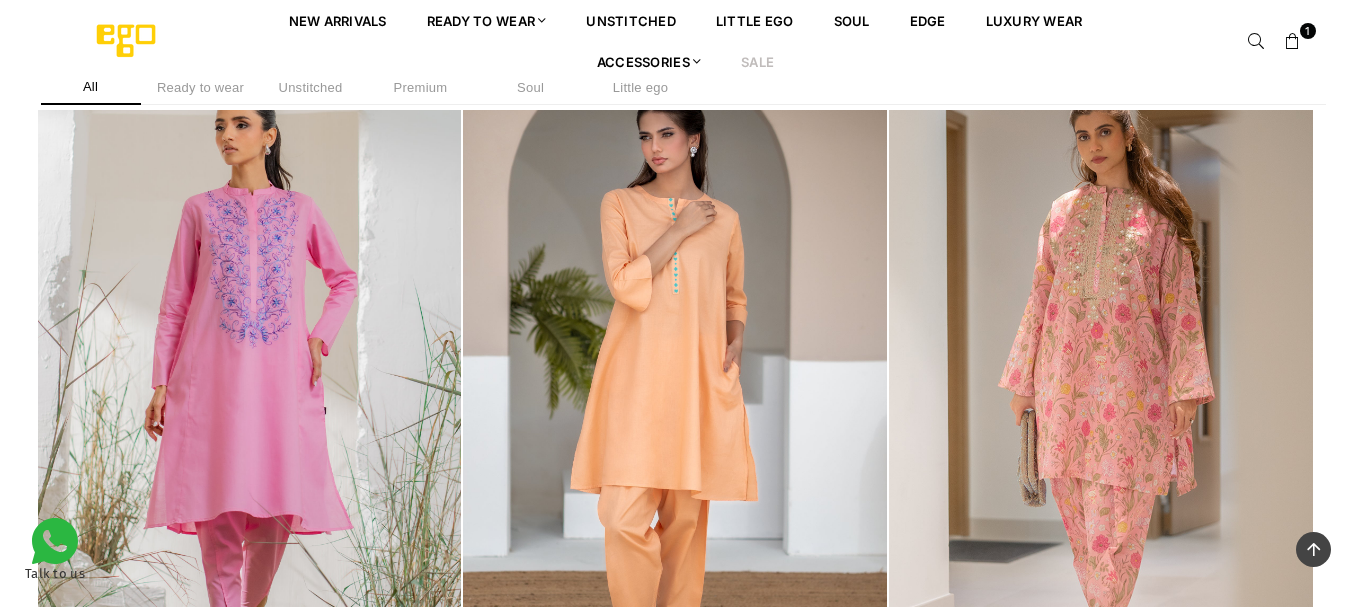 scroll, scrollTop: 0, scrollLeft: 0, axis: both 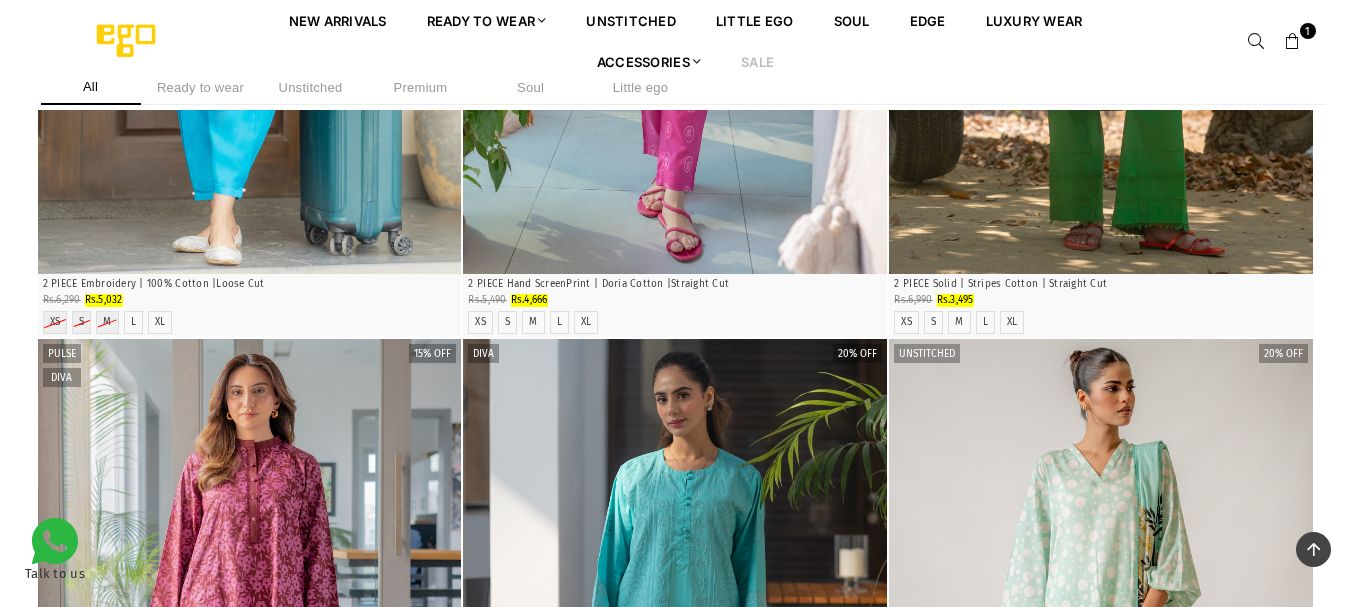 click at bounding box center (1101, 657) 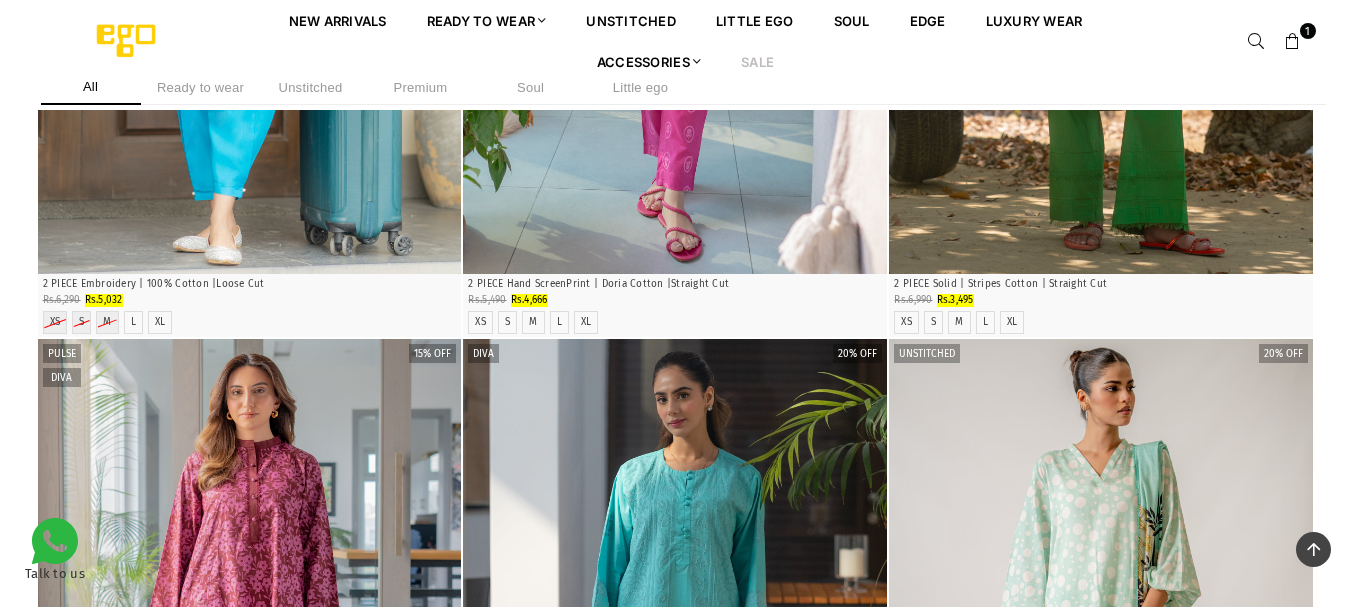 click on "Sale" at bounding box center (757, 61) 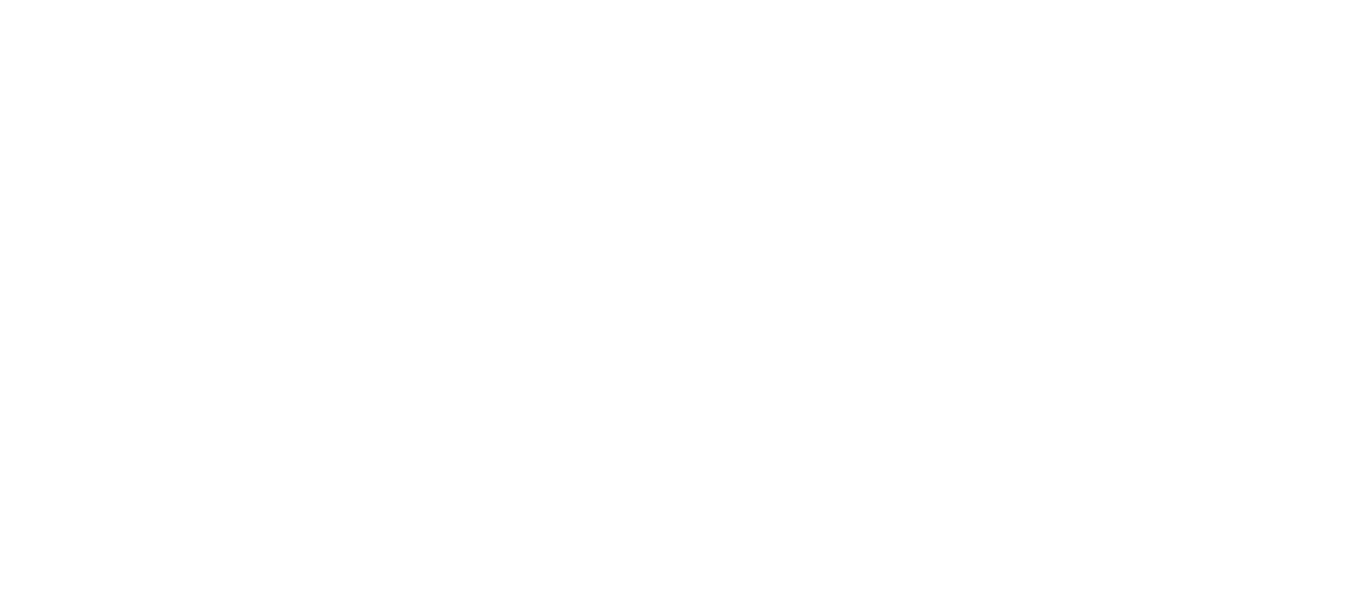 scroll, scrollTop: 0, scrollLeft: 0, axis: both 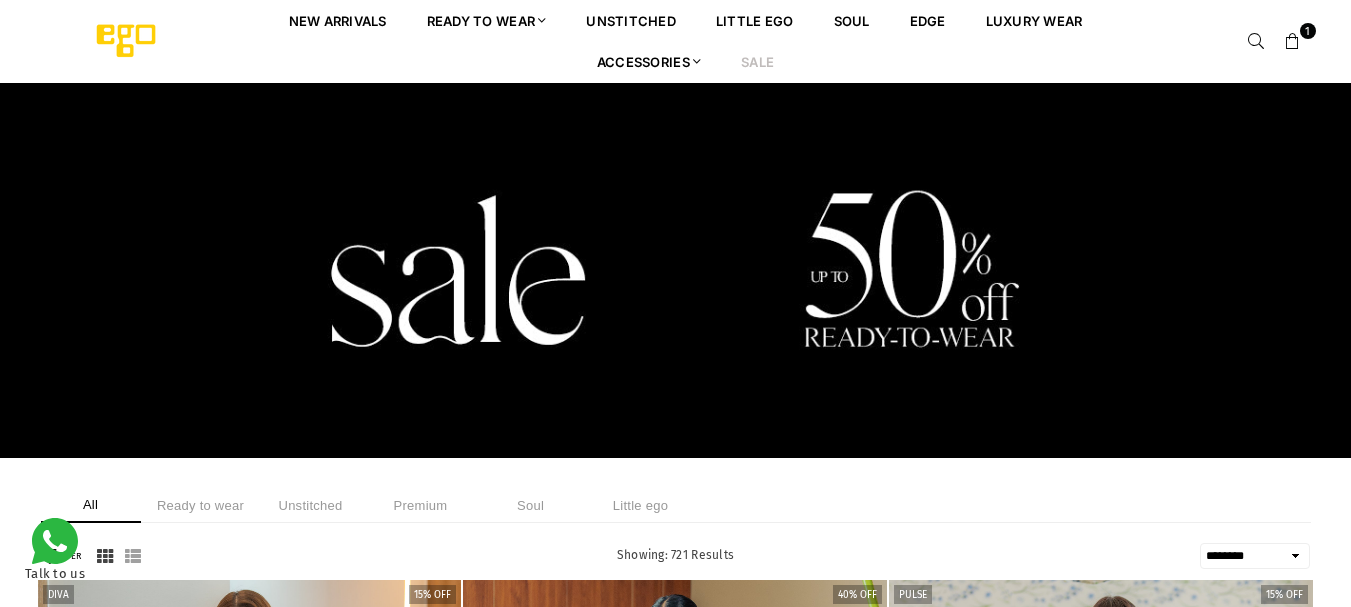 select on "******" 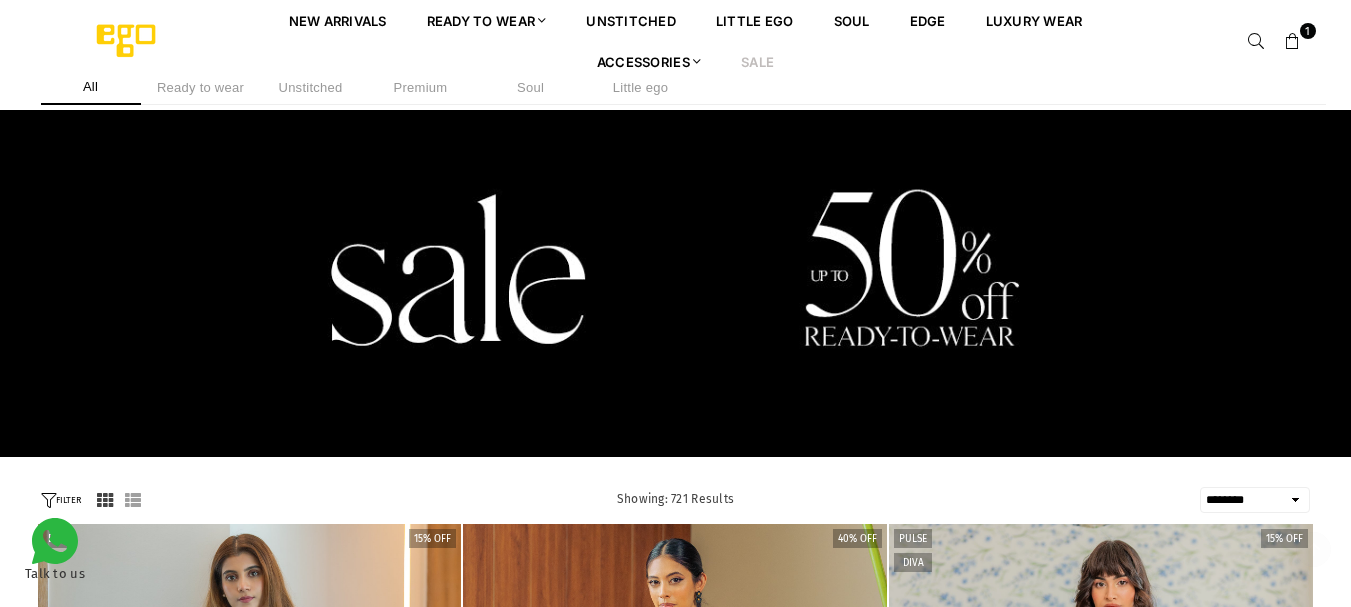 scroll, scrollTop: 613, scrollLeft: 0, axis: vertical 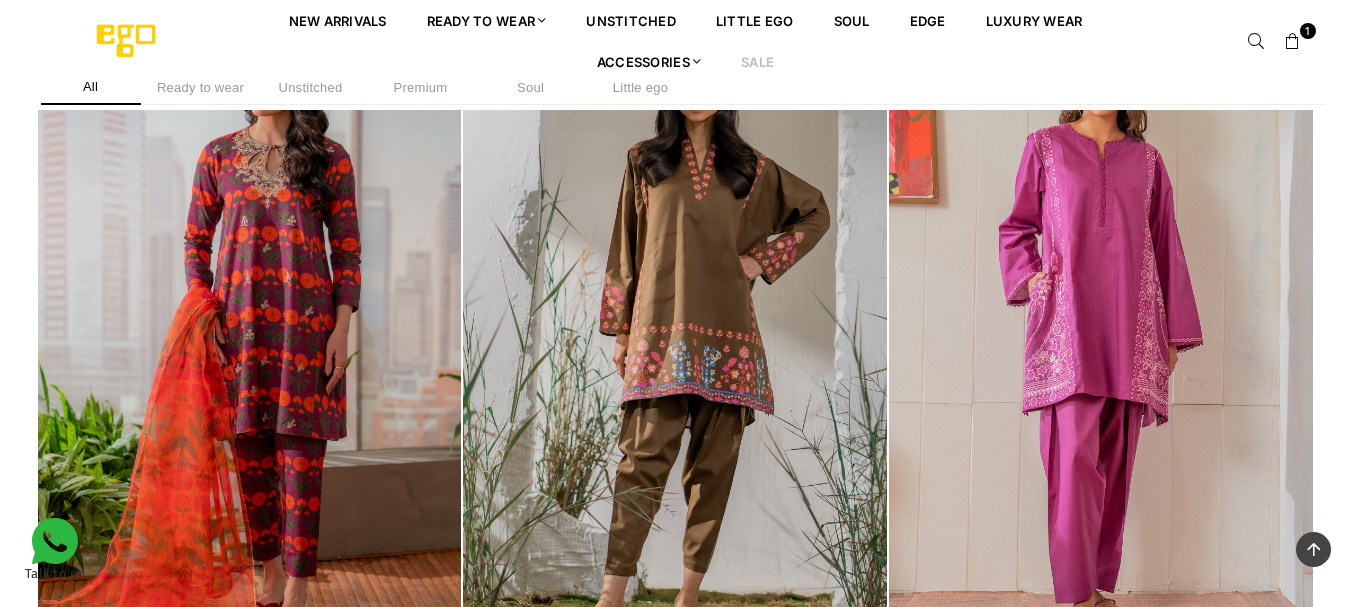 click at bounding box center (1101, -744) 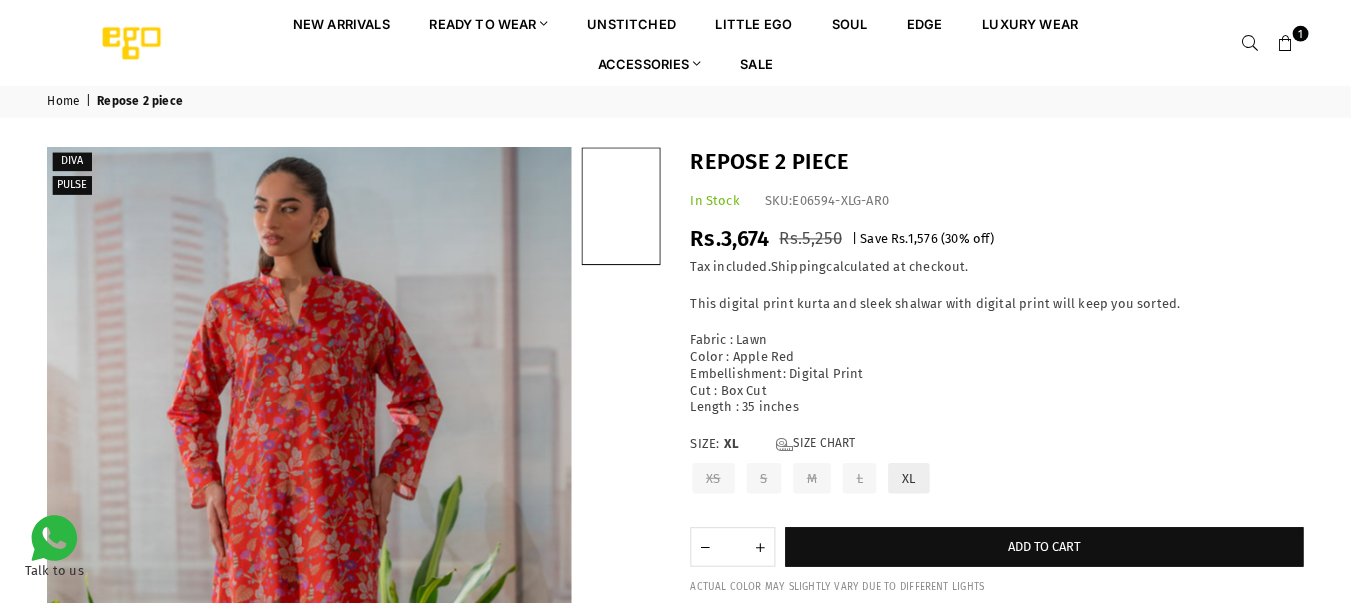 scroll, scrollTop: 0, scrollLeft: 0, axis: both 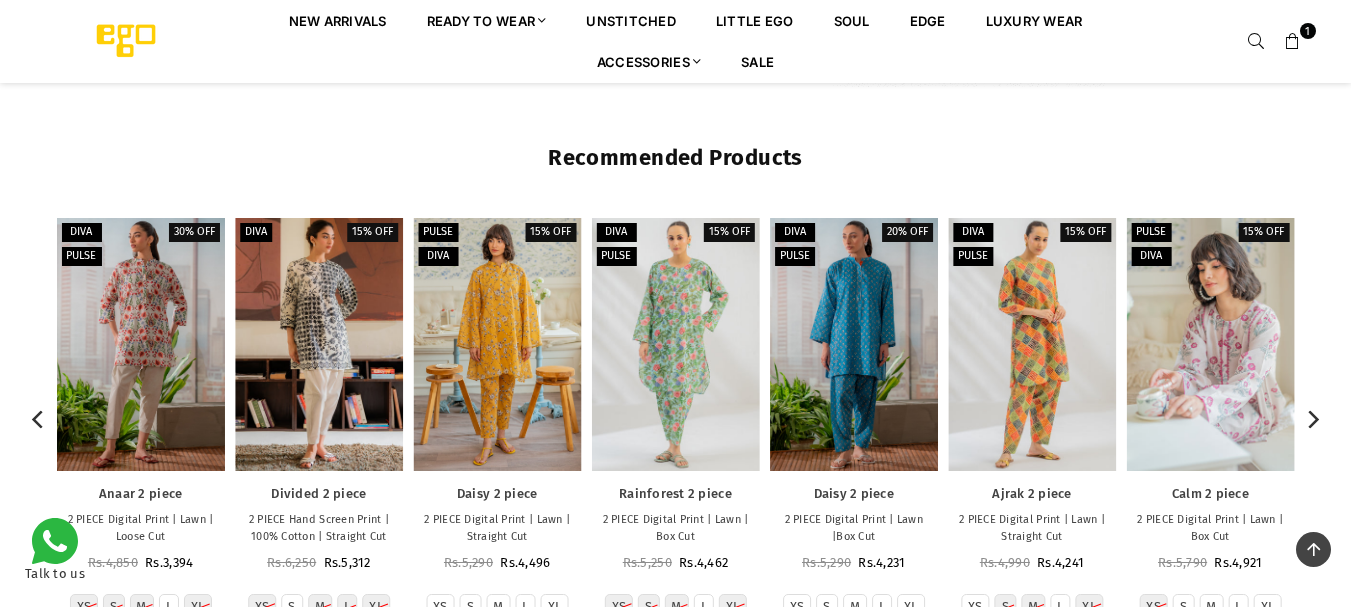 click at bounding box center (1210, 344) 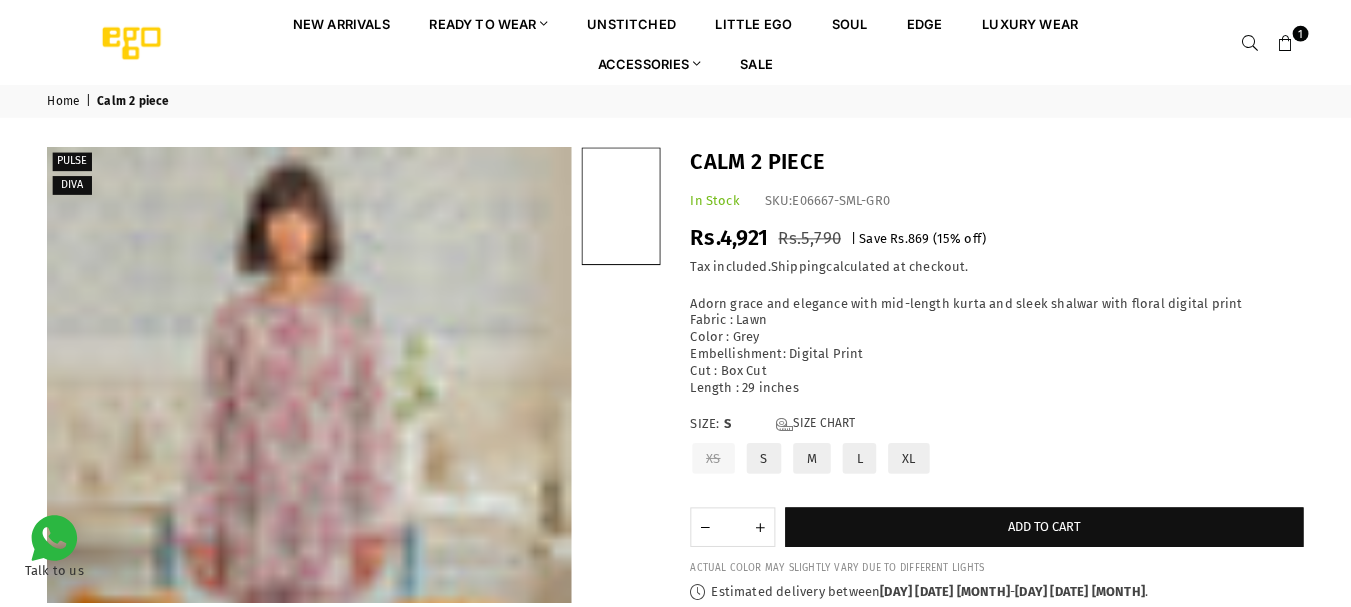scroll, scrollTop: 0, scrollLeft: 0, axis: both 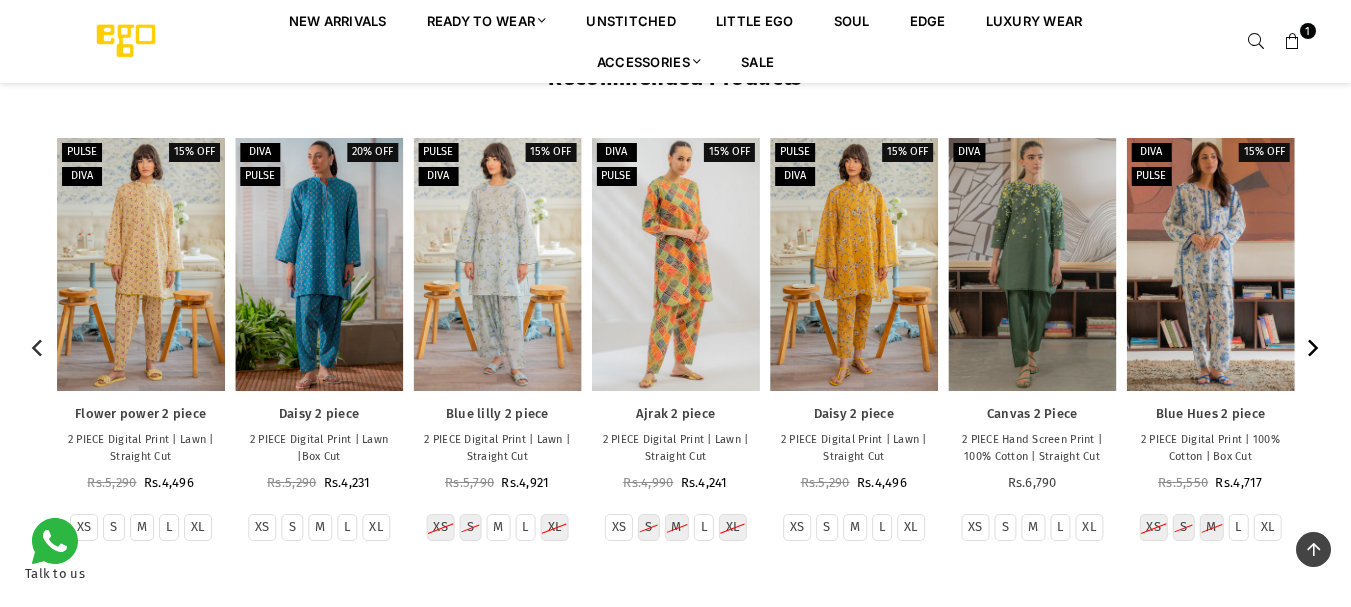 click 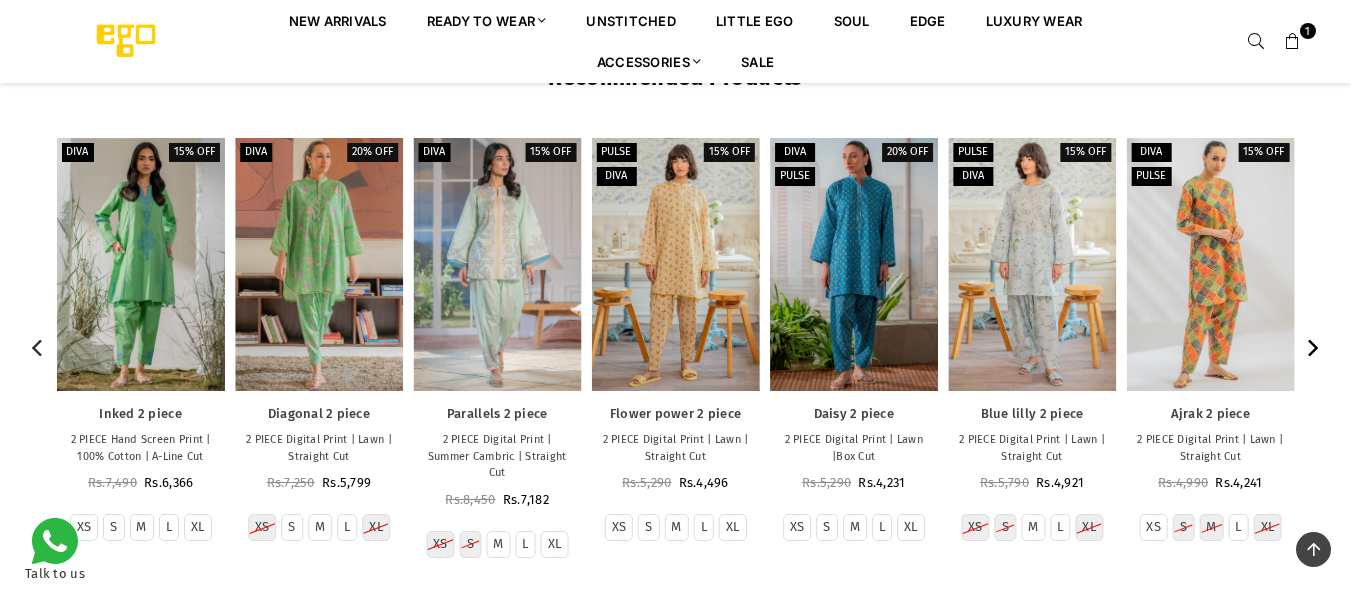click 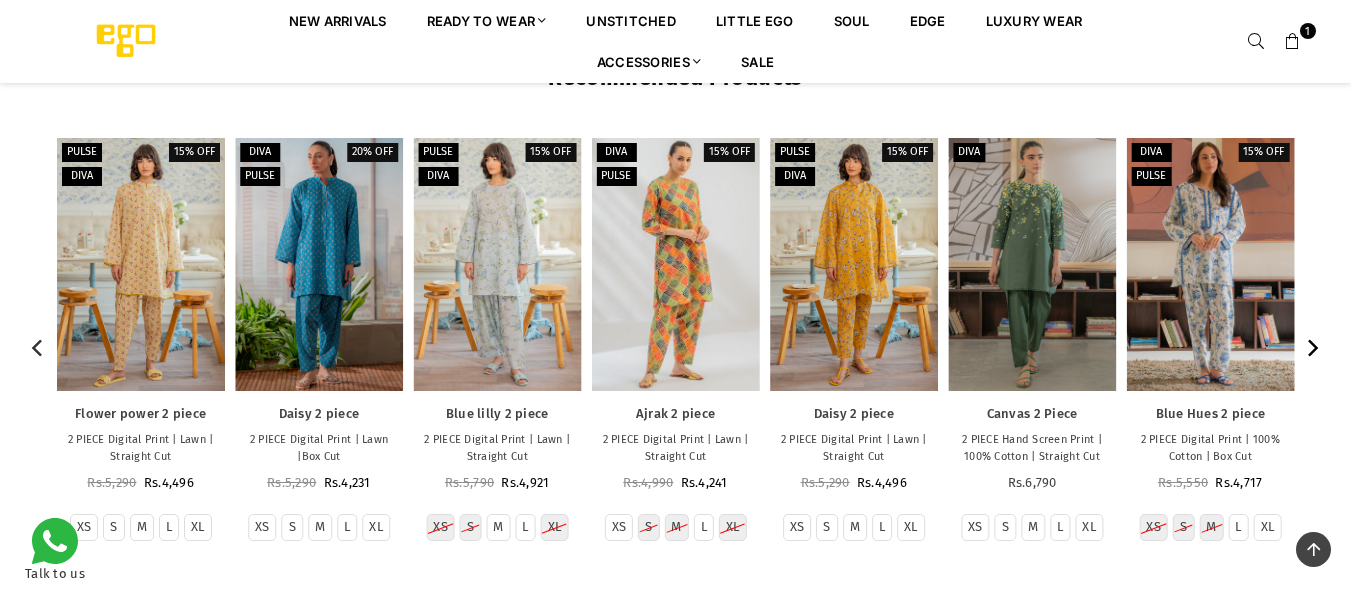 click 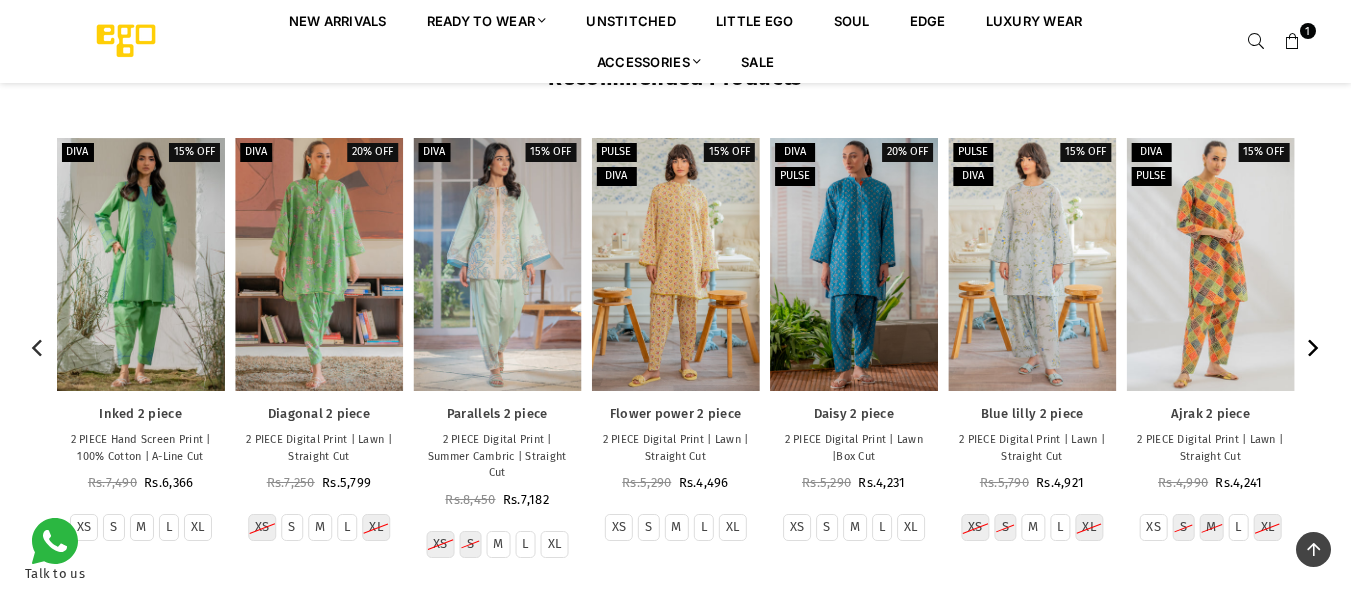 click 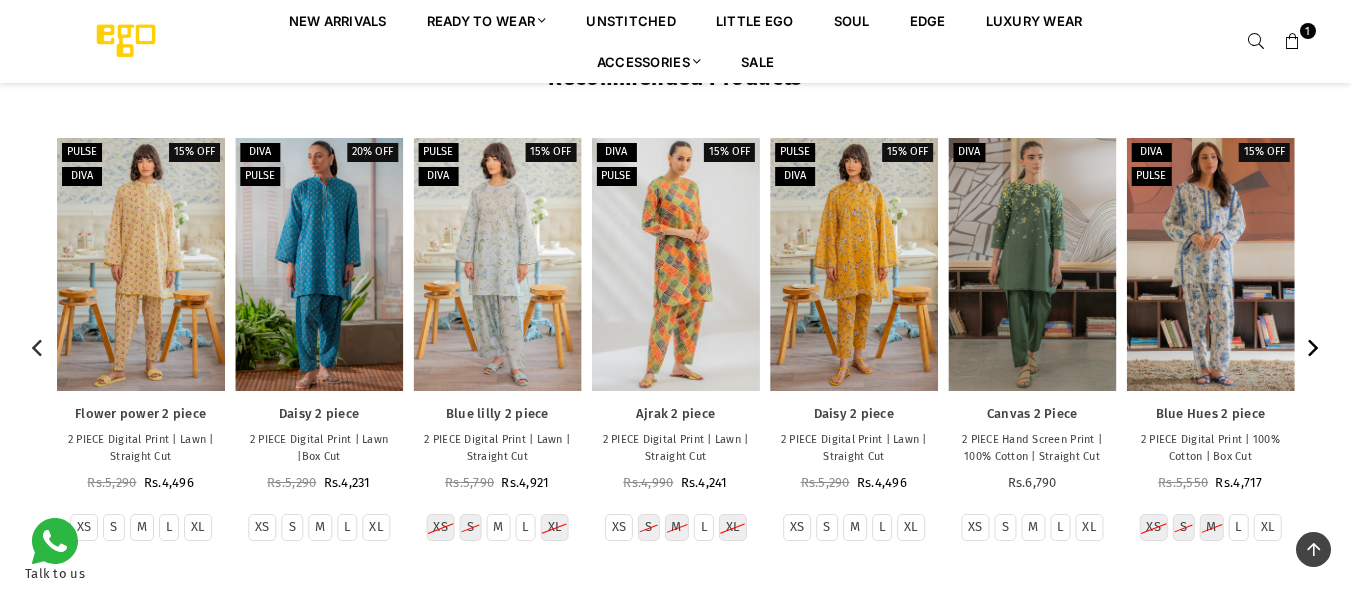 click 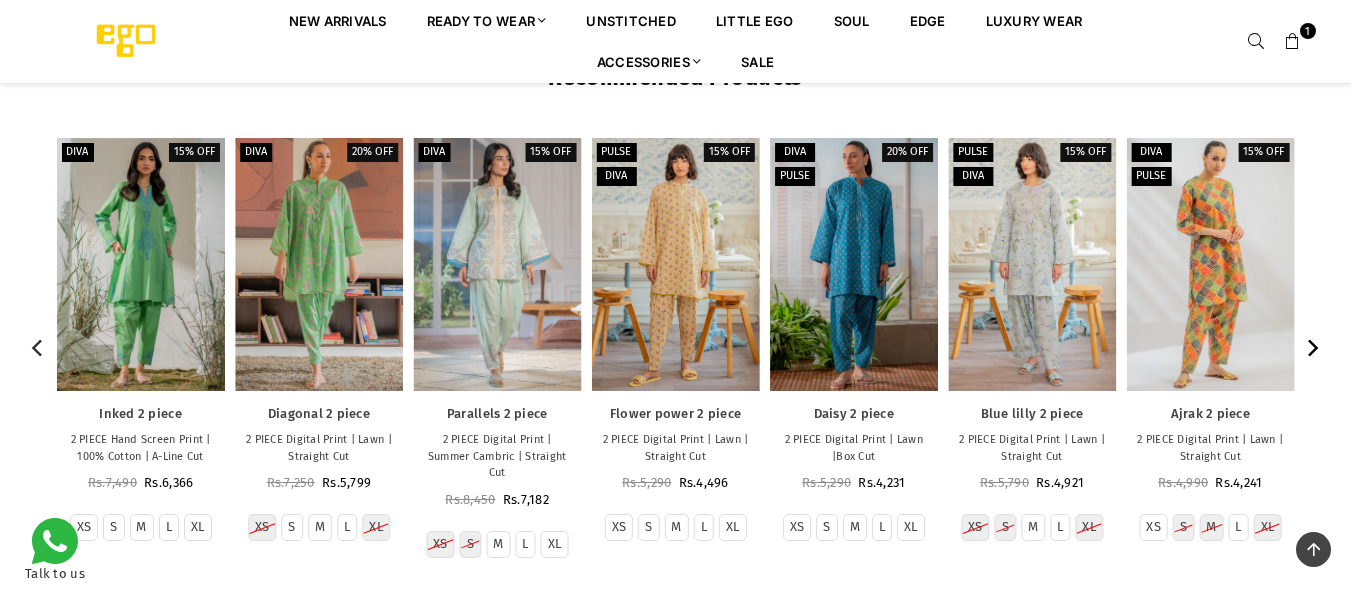 click 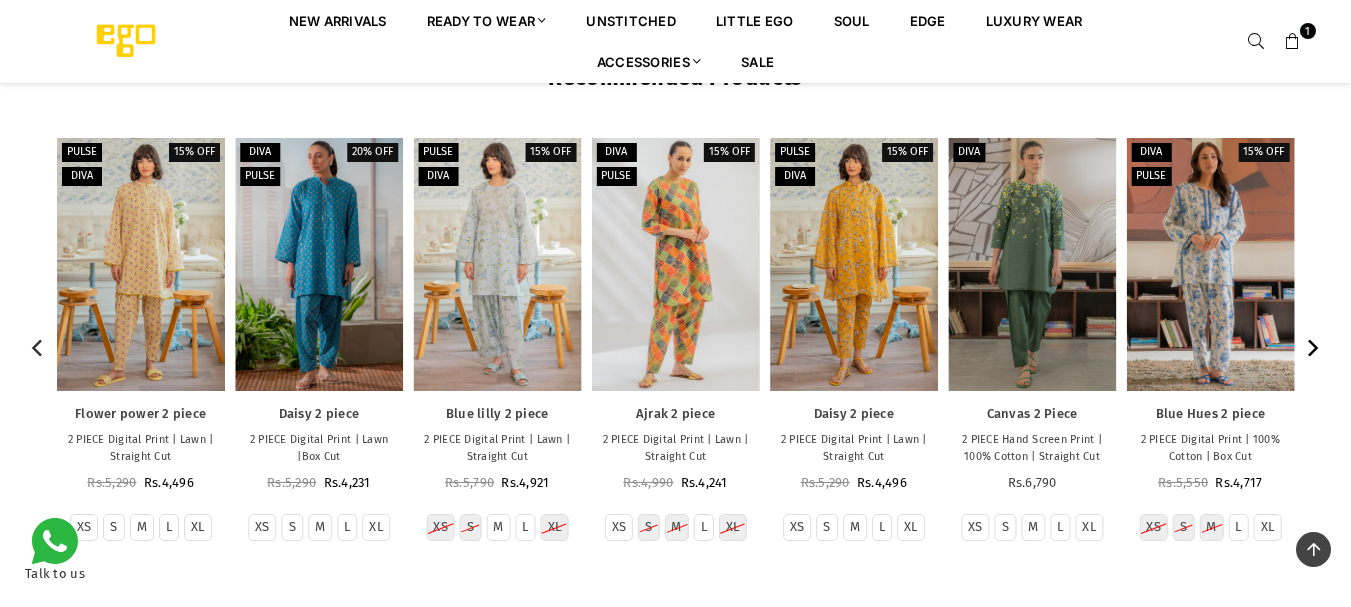 click 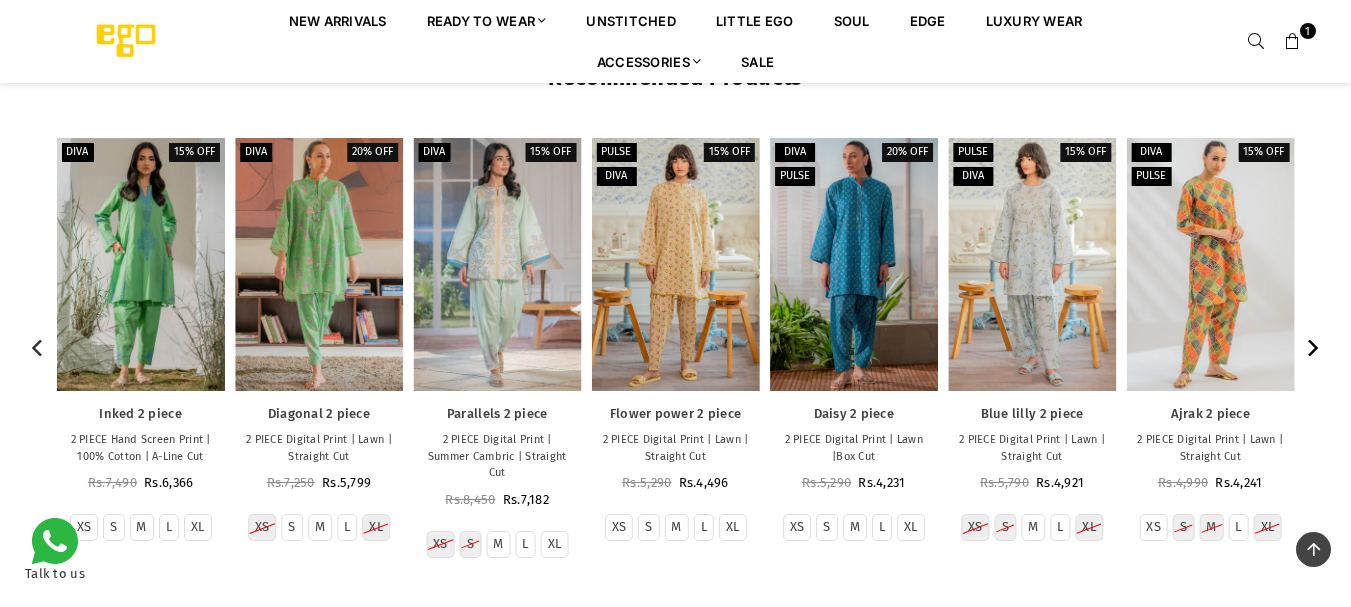 click 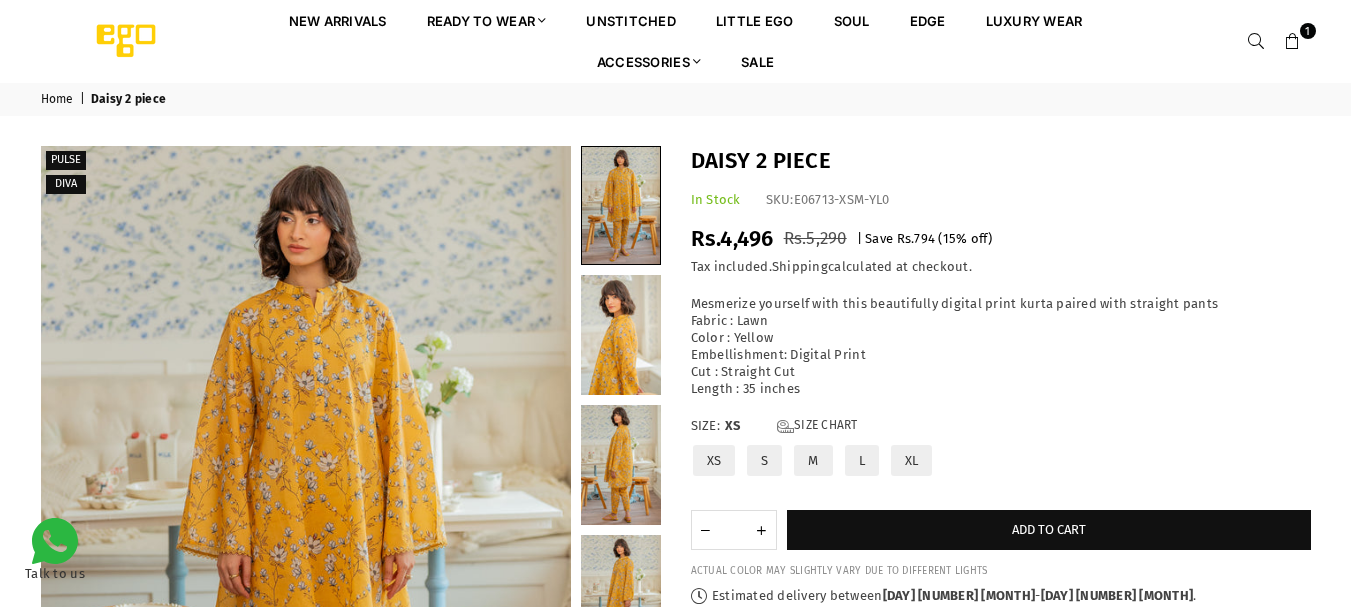 scroll, scrollTop: 0, scrollLeft: 0, axis: both 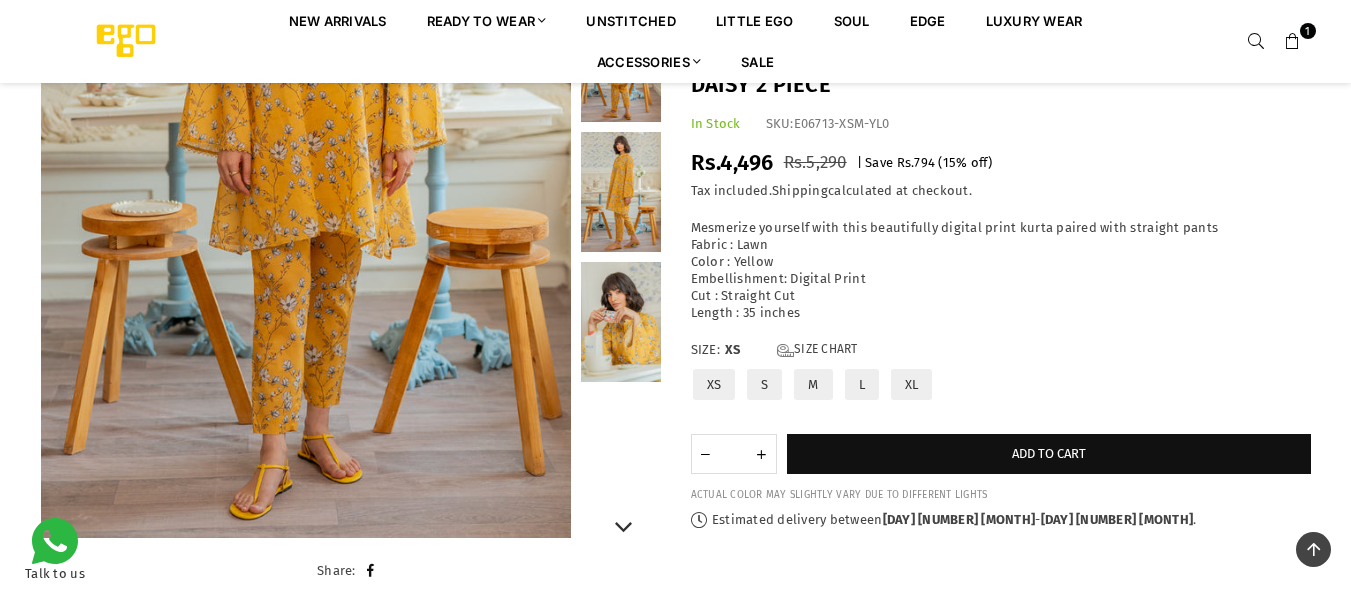 click at bounding box center [621, 322] 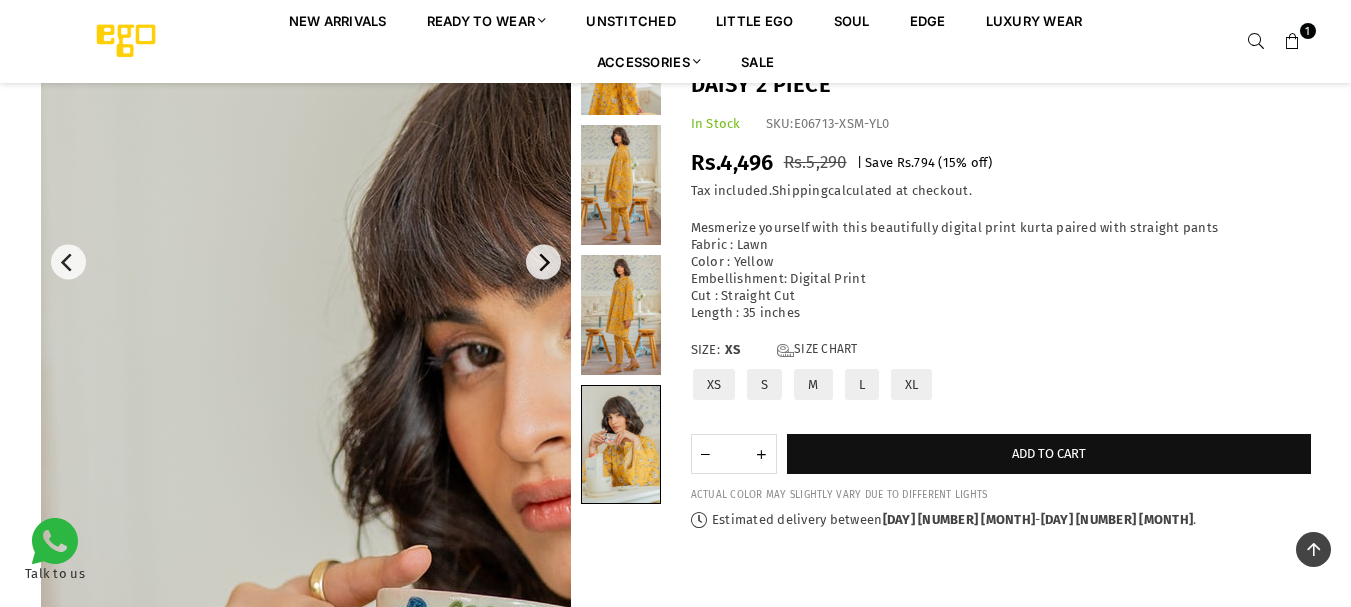 scroll, scrollTop: 202, scrollLeft: 0, axis: vertical 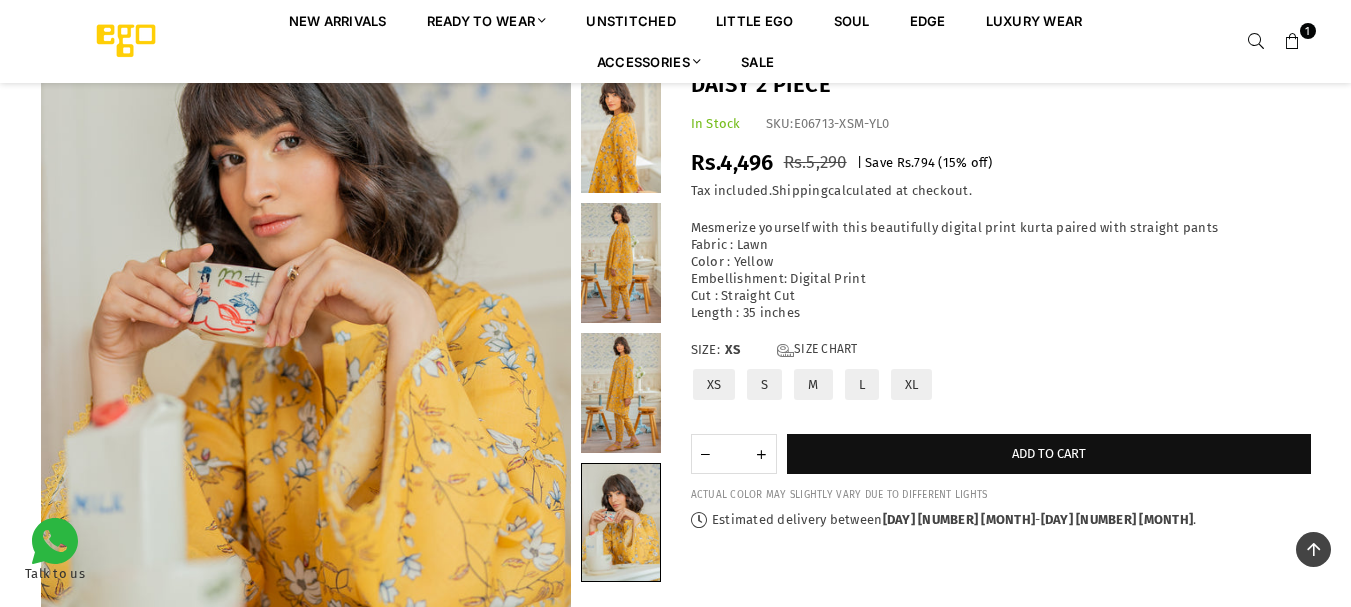 click at bounding box center [621, 263] 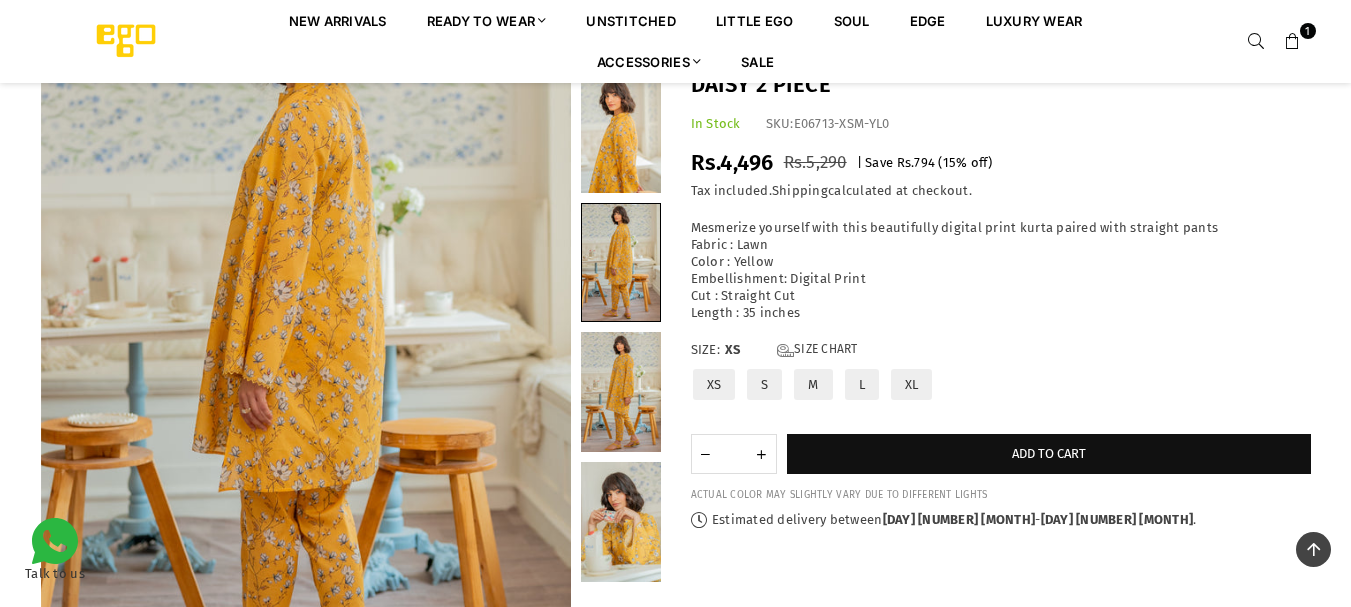 click at bounding box center (621, 392) 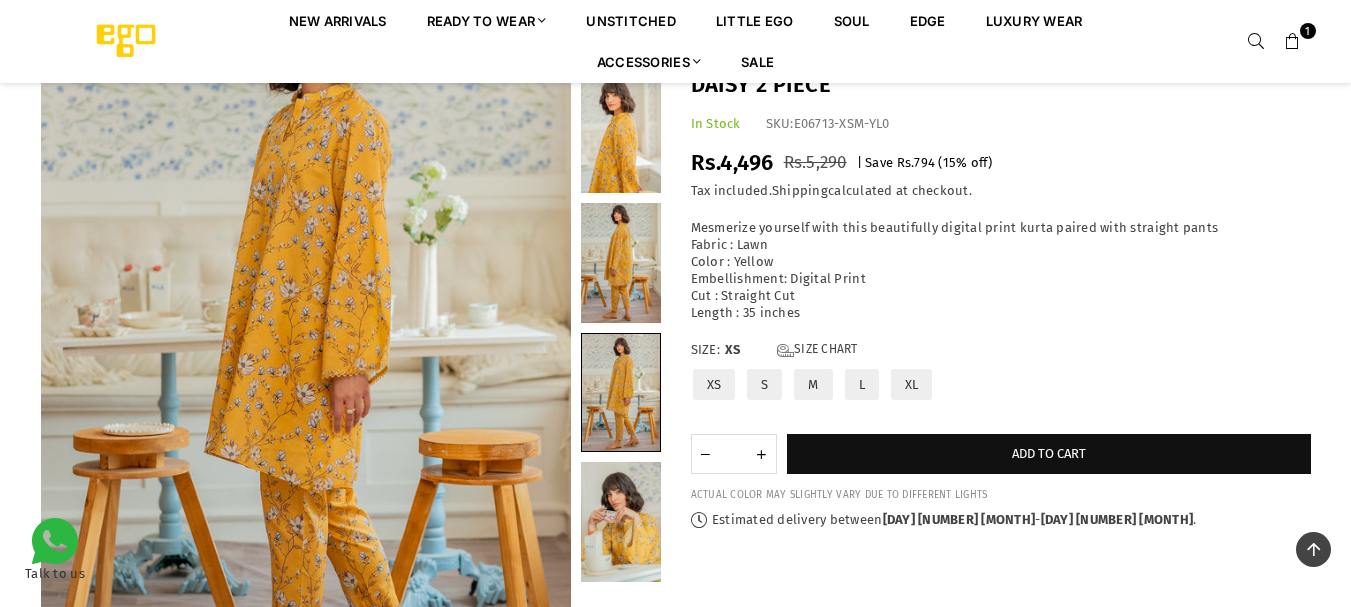 scroll, scrollTop: 733, scrollLeft: 0, axis: vertical 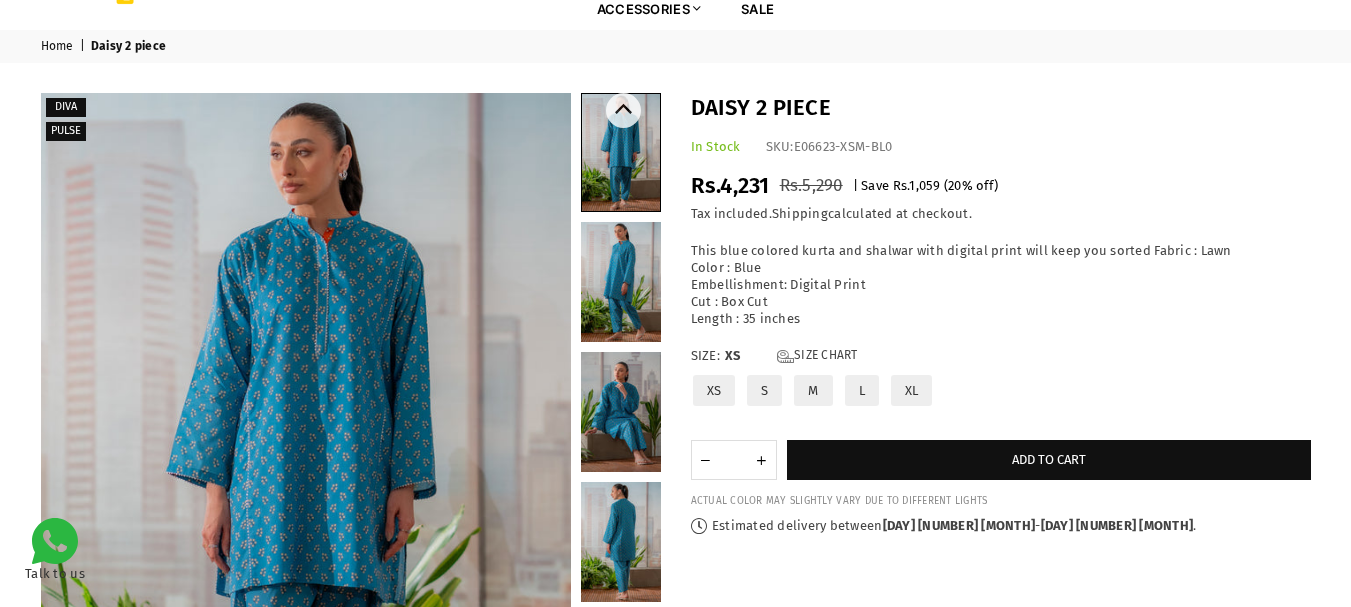 click at bounding box center (621, 282) 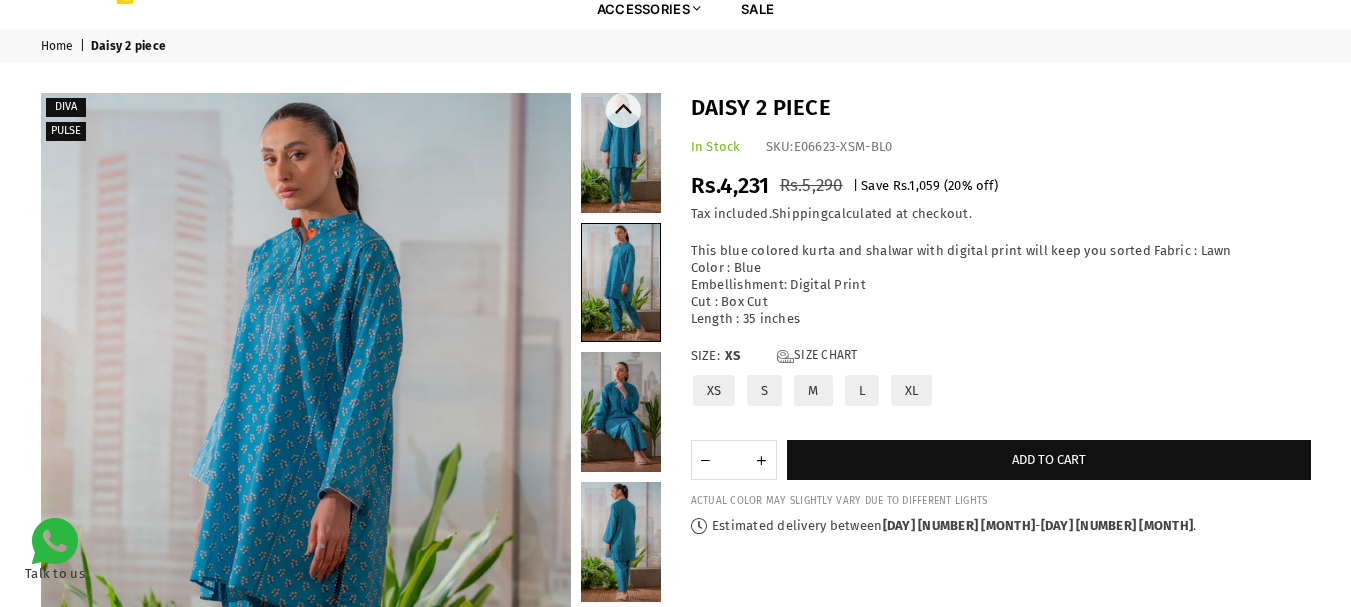 click at bounding box center (621, 412) 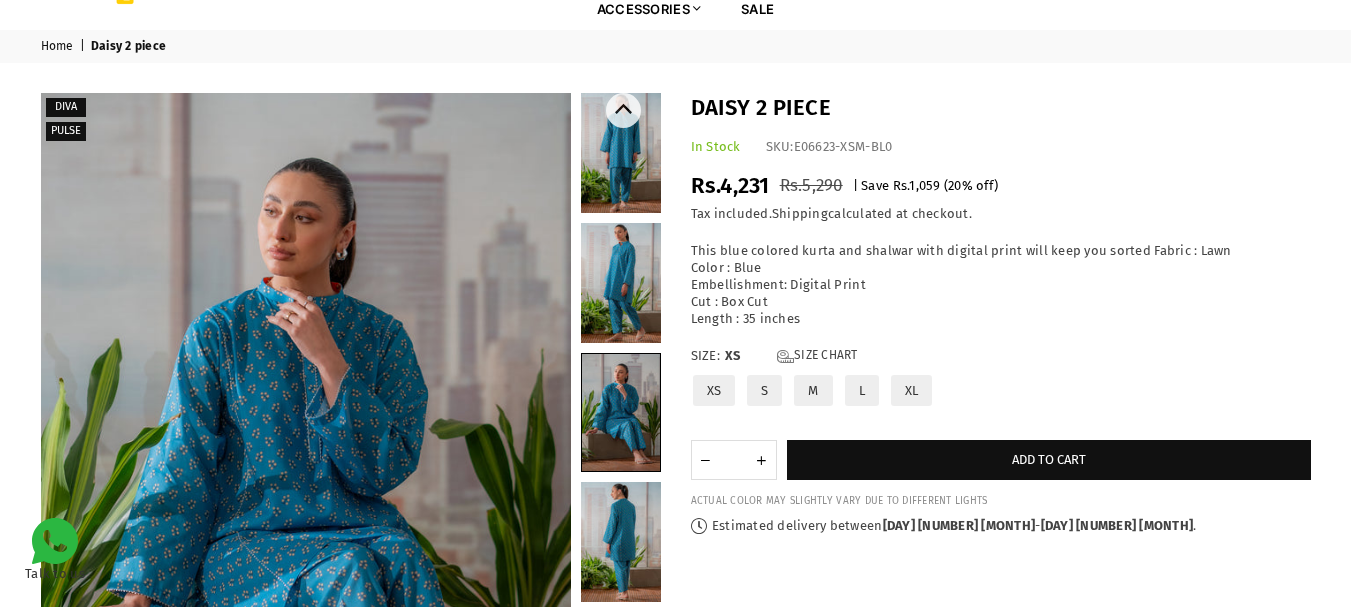 click at bounding box center (621, 542) 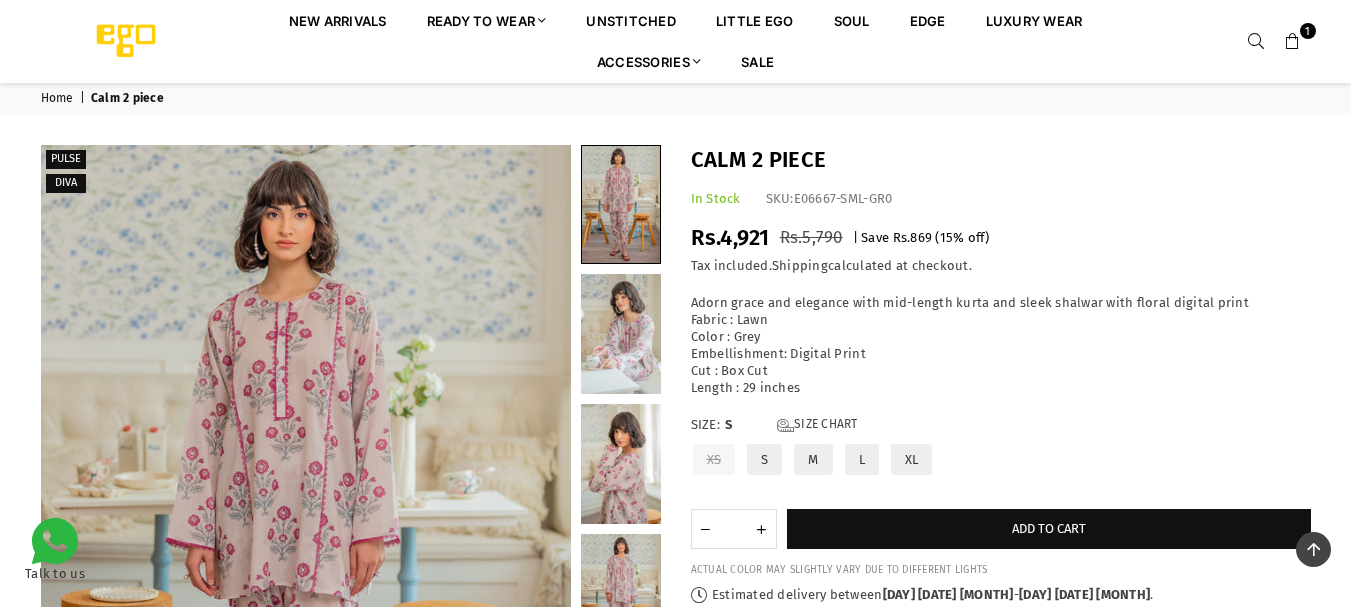 scroll, scrollTop: 2376, scrollLeft: 0, axis: vertical 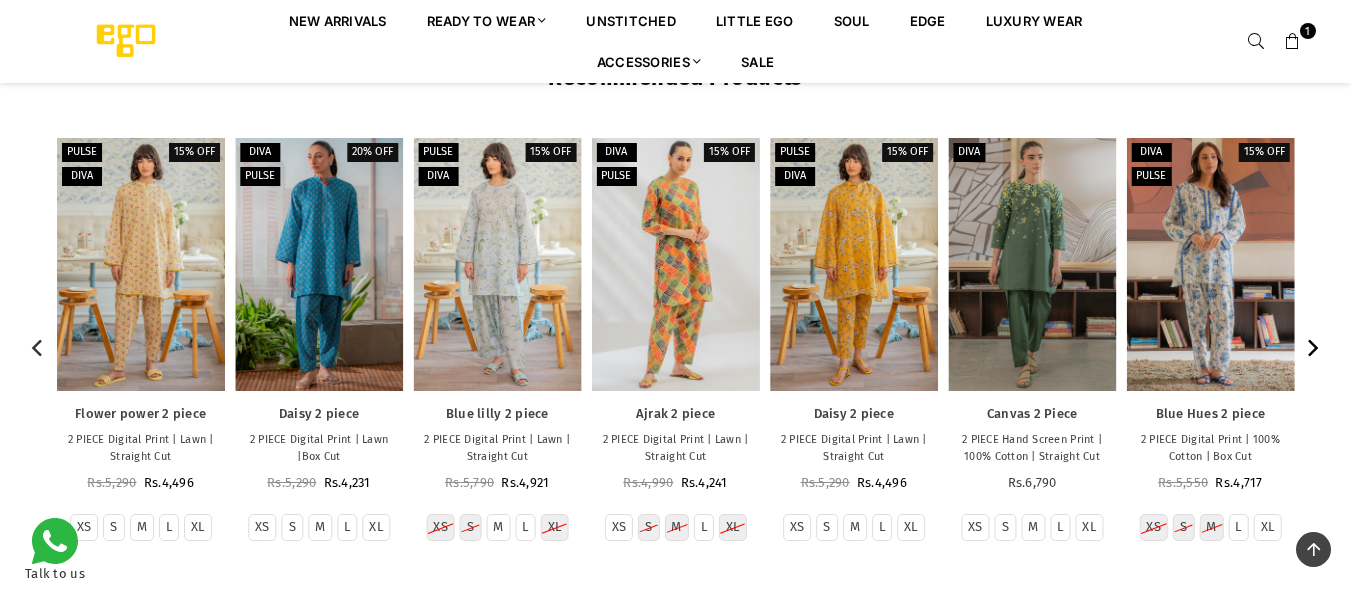 click 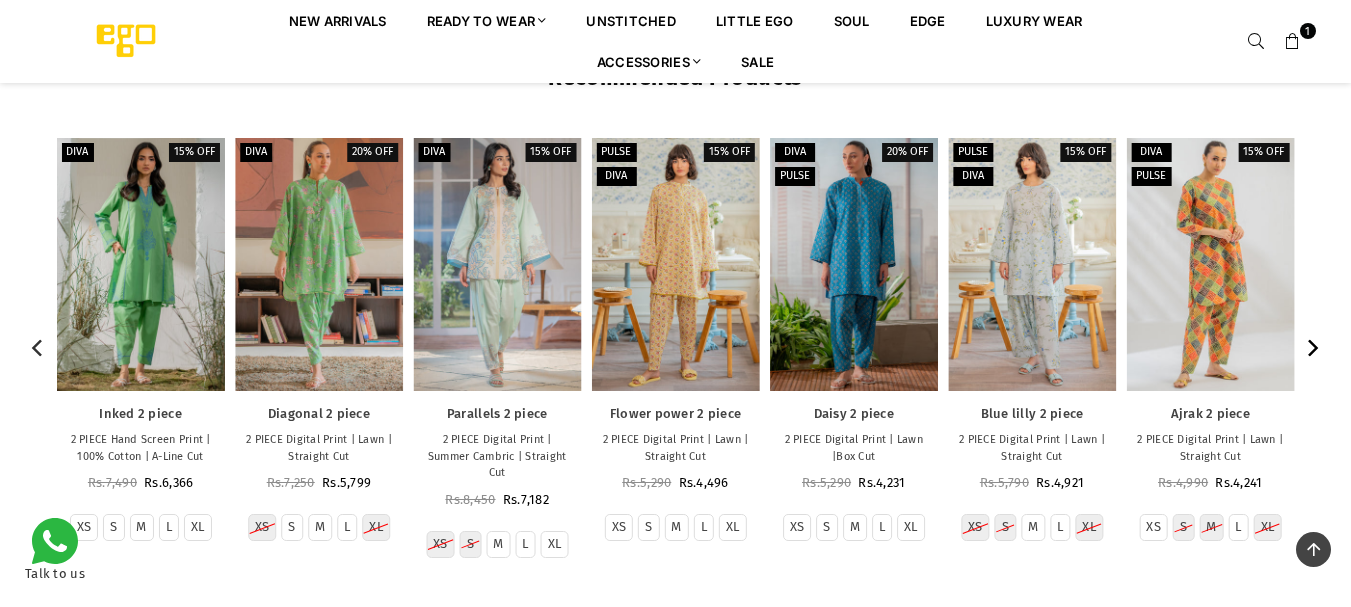 click 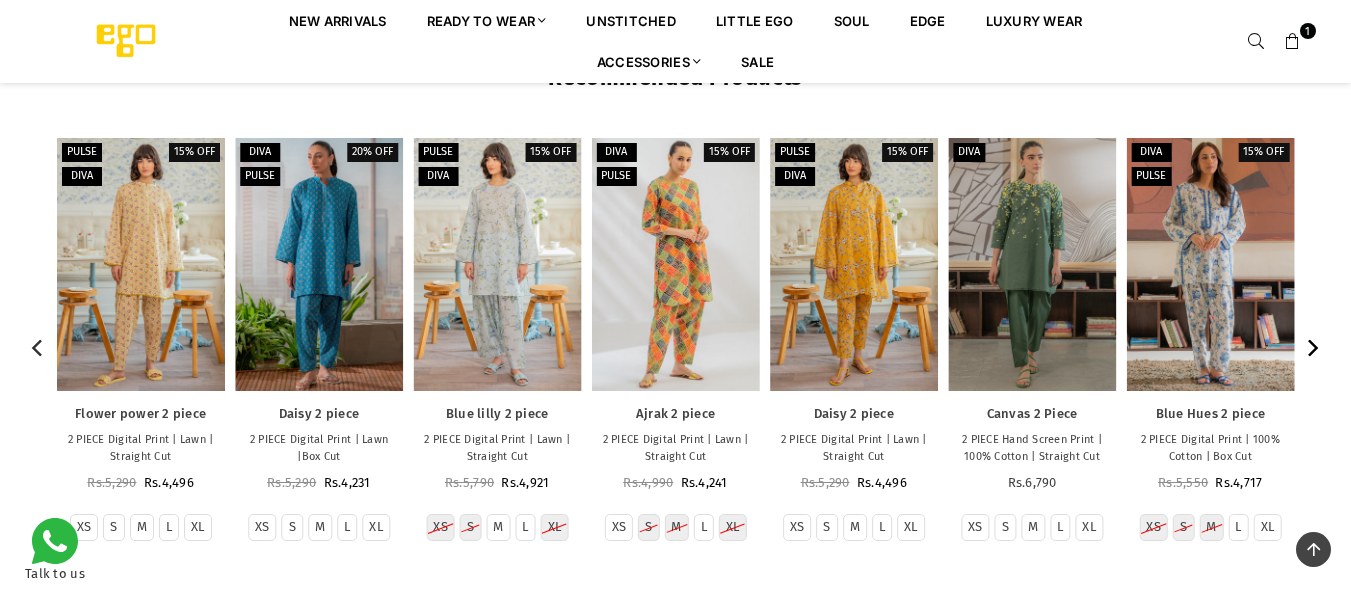 click 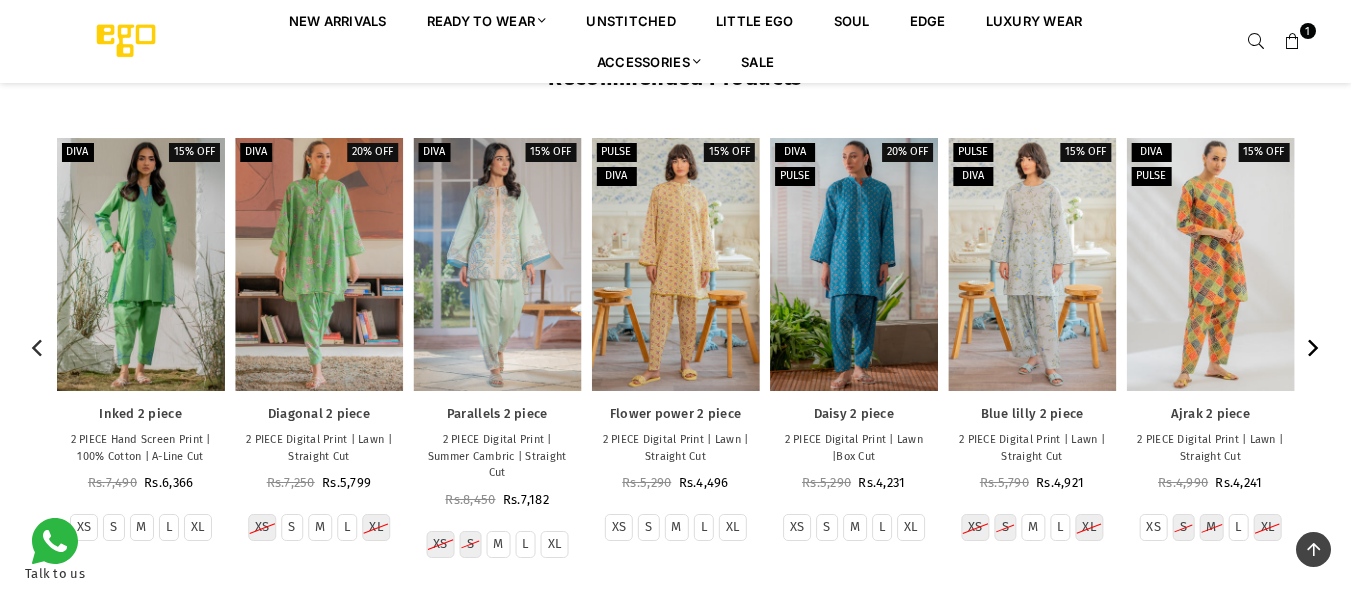 click 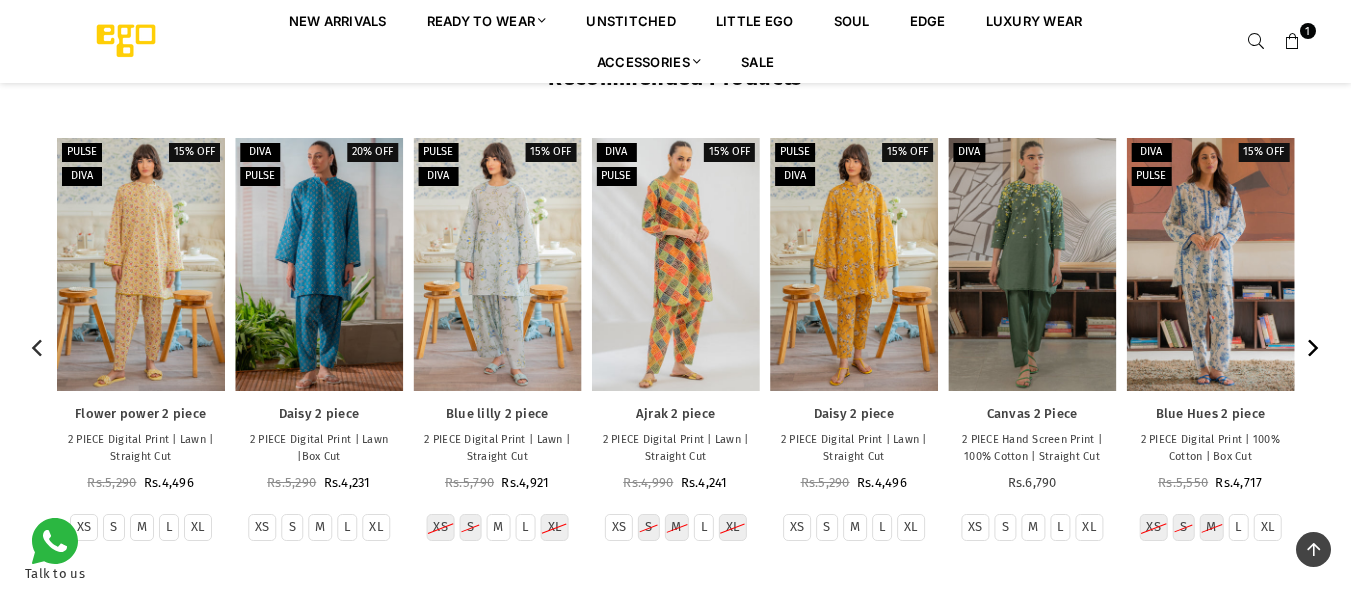 click 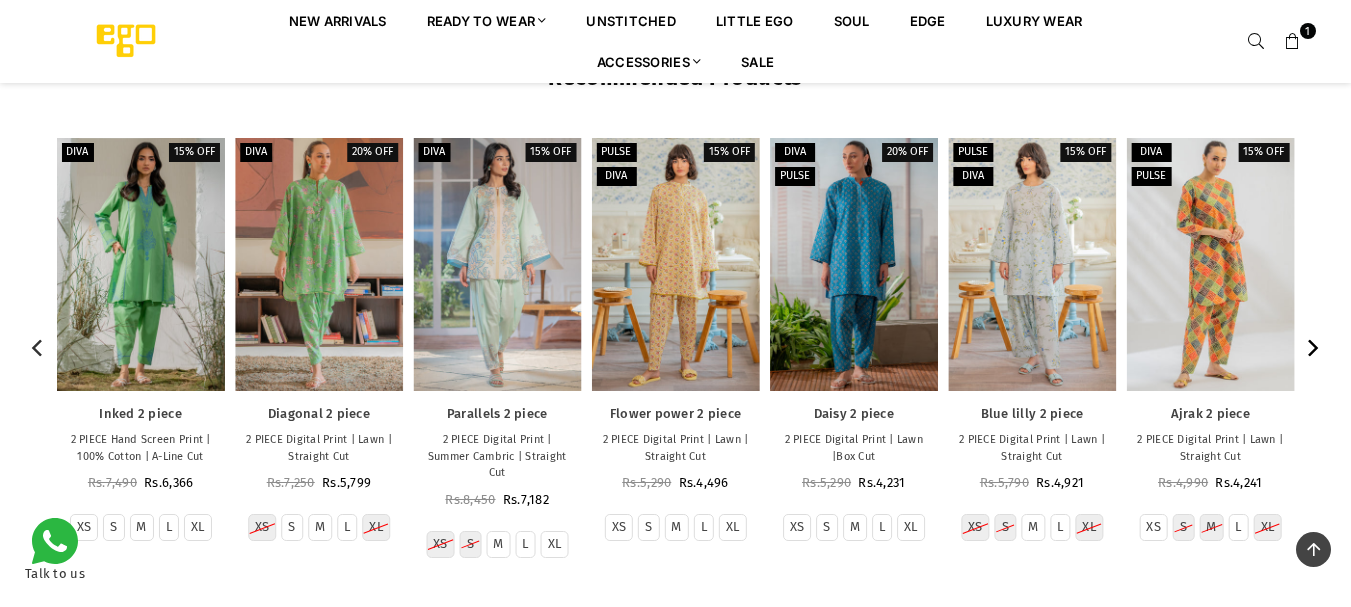 click 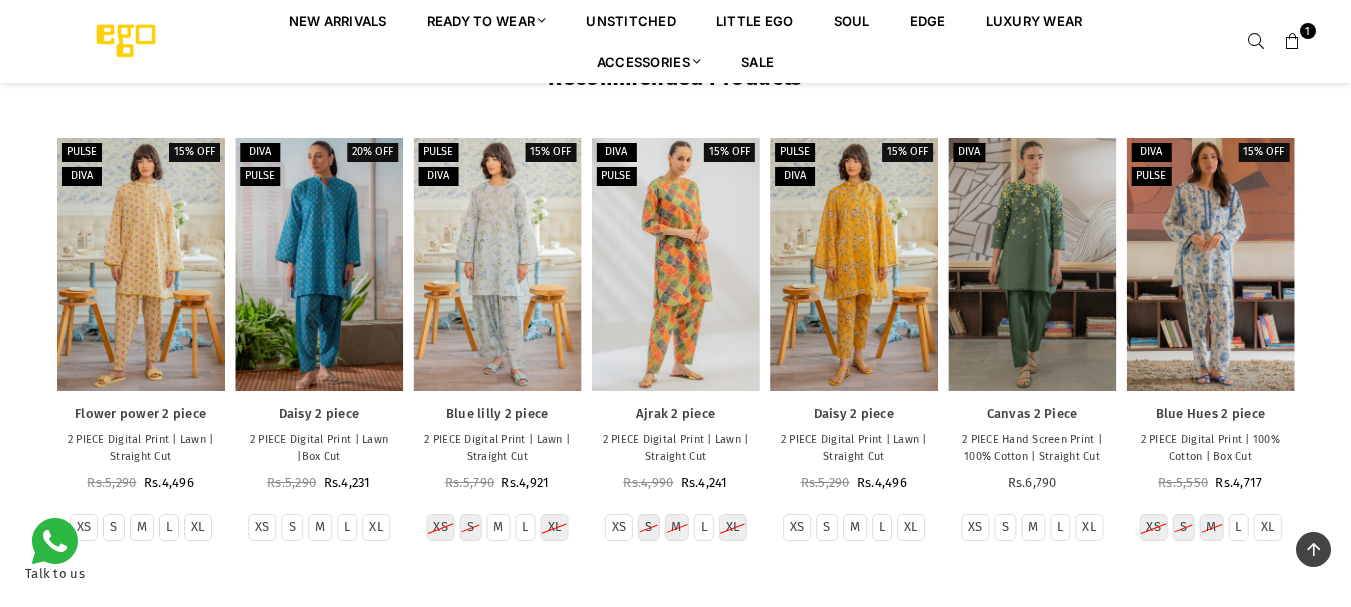 scroll, scrollTop: 1391, scrollLeft: 0, axis: vertical 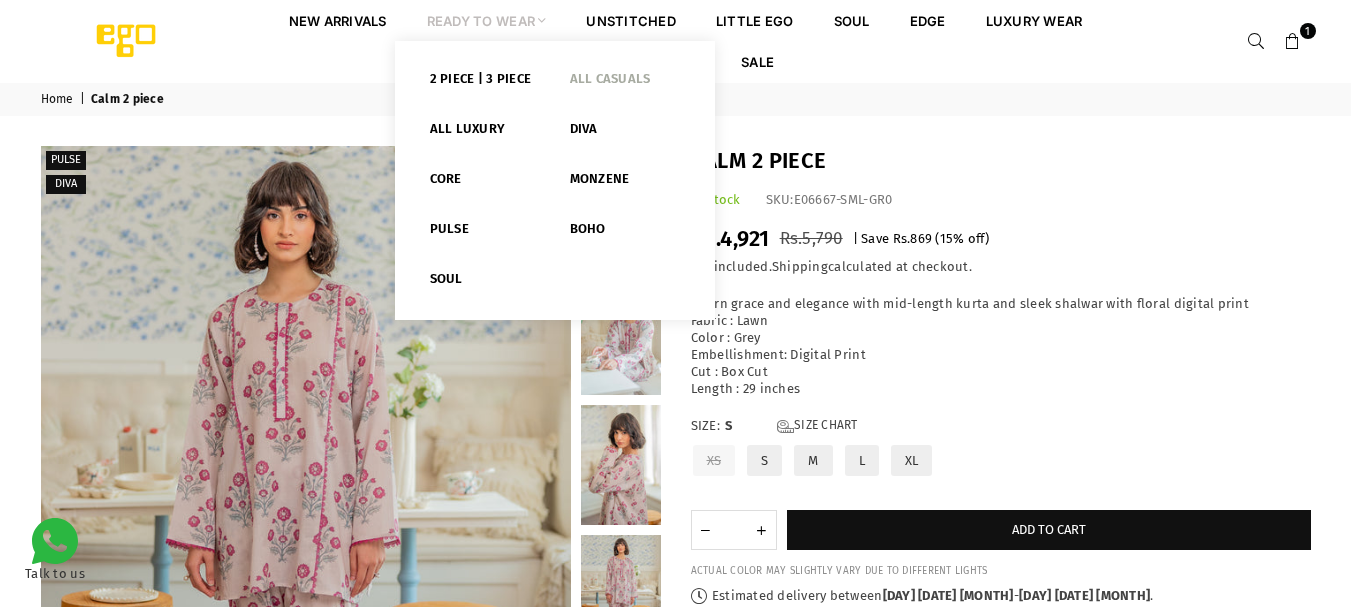 click on "All Casuals" at bounding box center [625, 83] 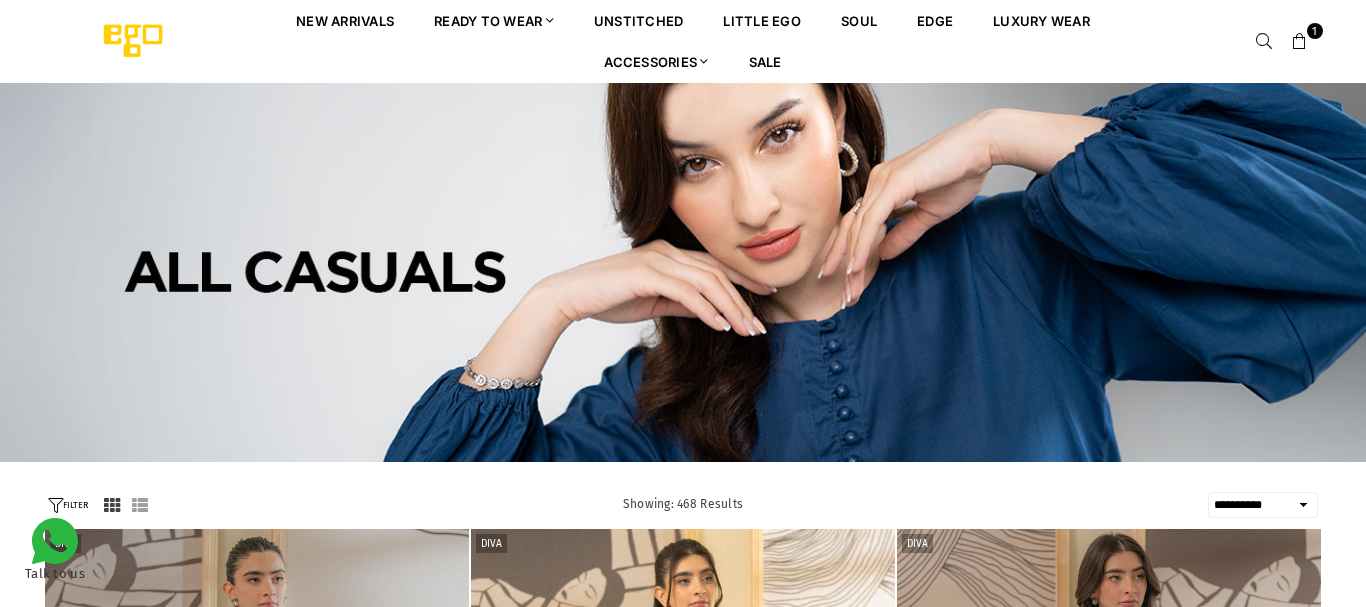 select on "**********" 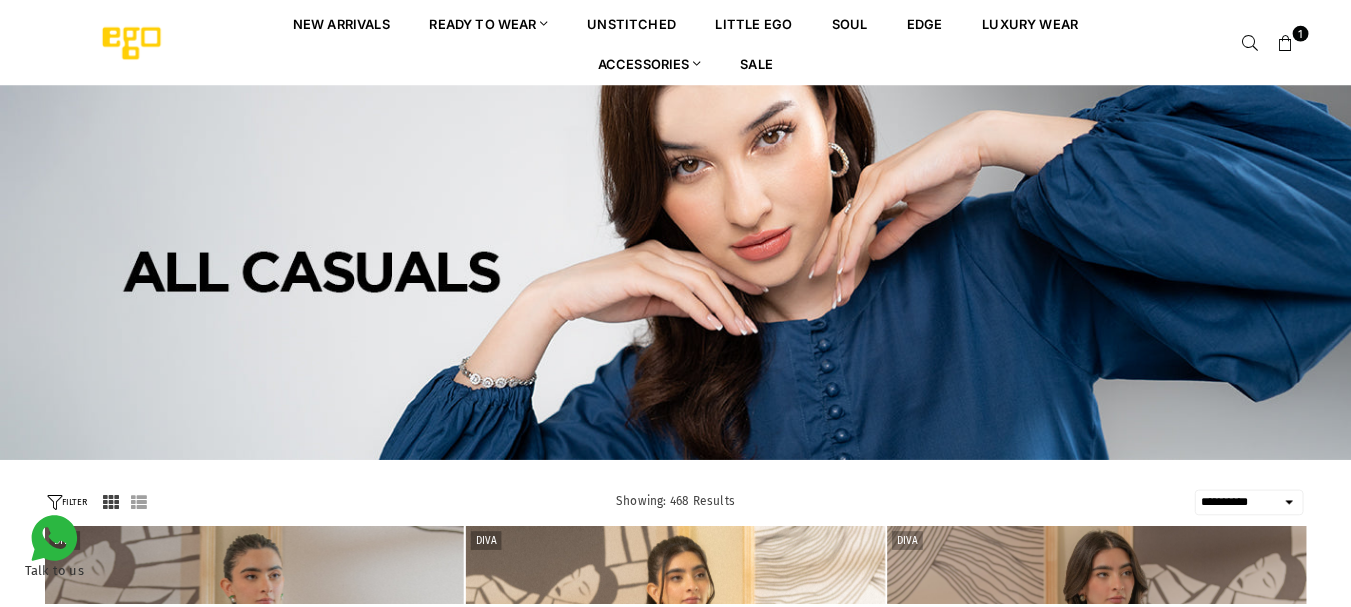 scroll, scrollTop: 0, scrollLeft: 0, axis: both 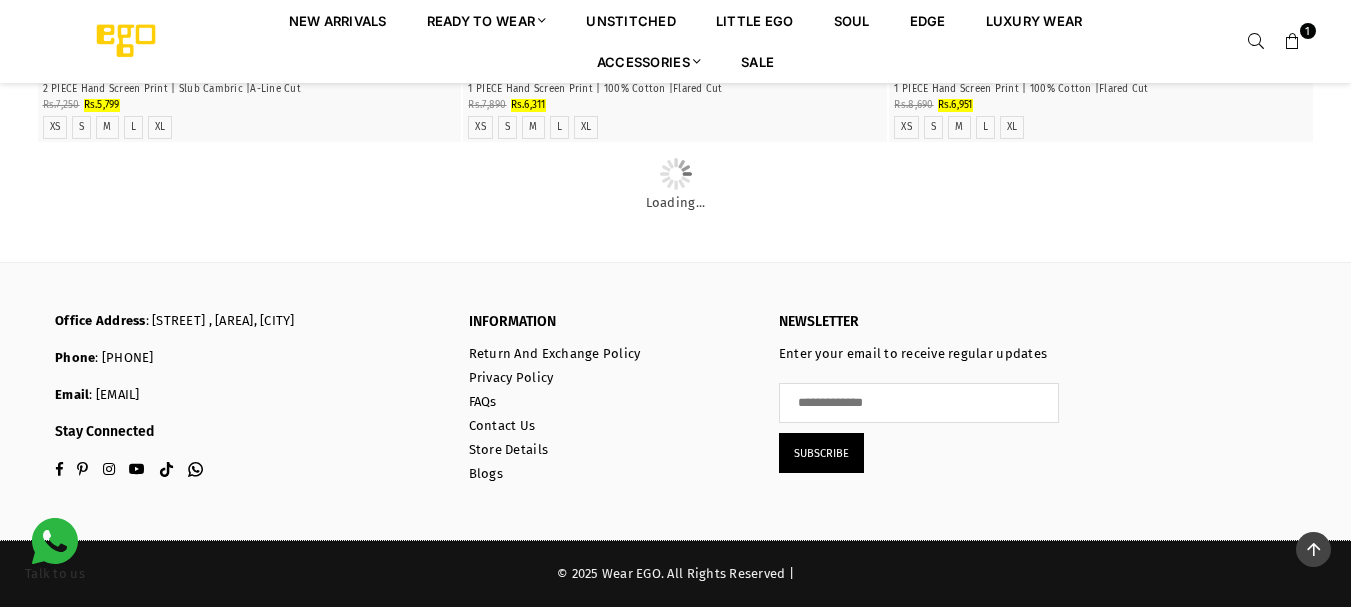 click at bounding box center [1101, -1453] 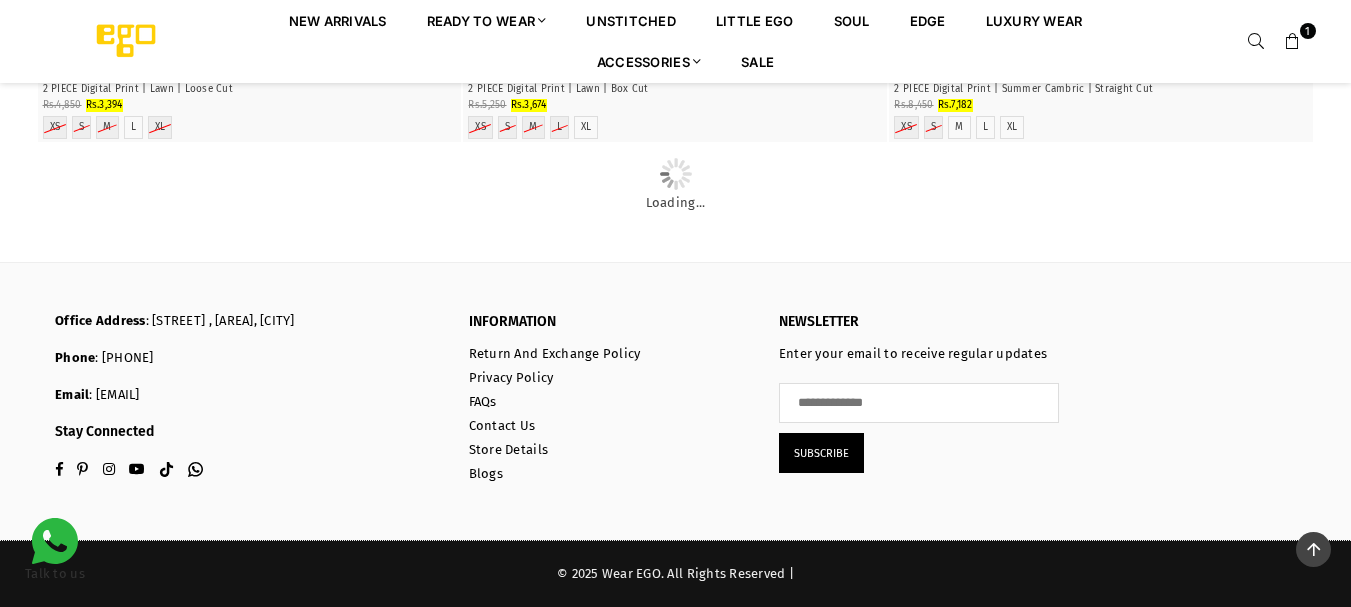 scroll, scrollTop: 37592, scrollLeft: 0, axis: vertical 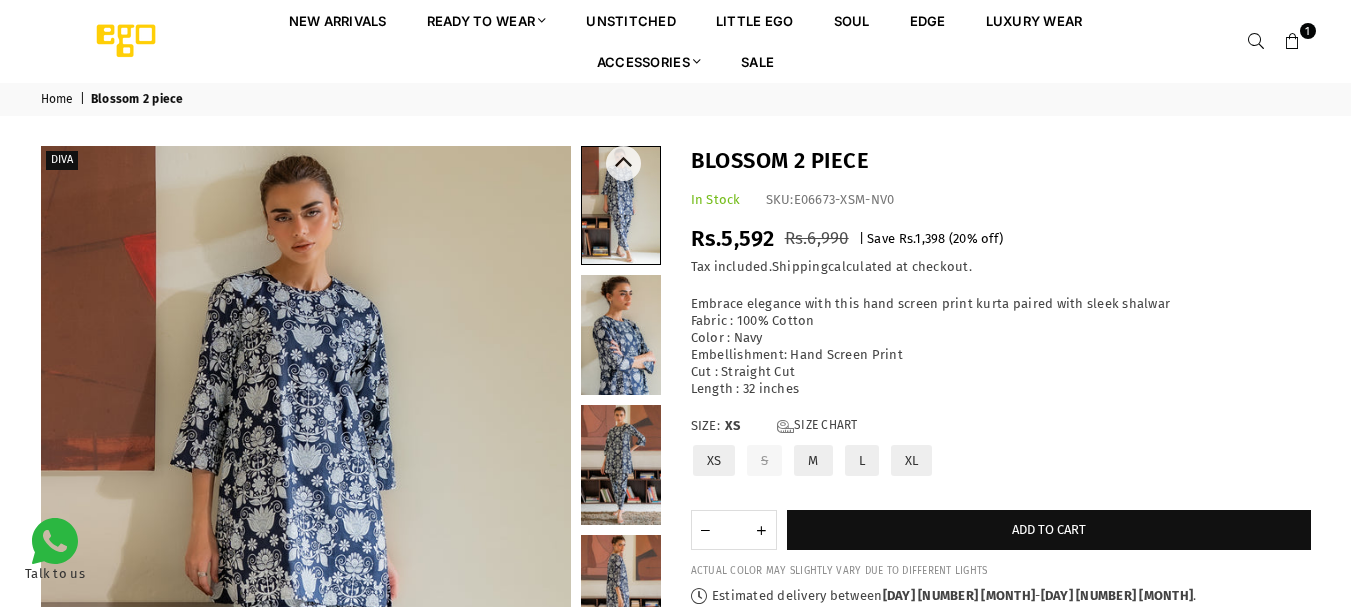 click at bounding box center (621, 335) 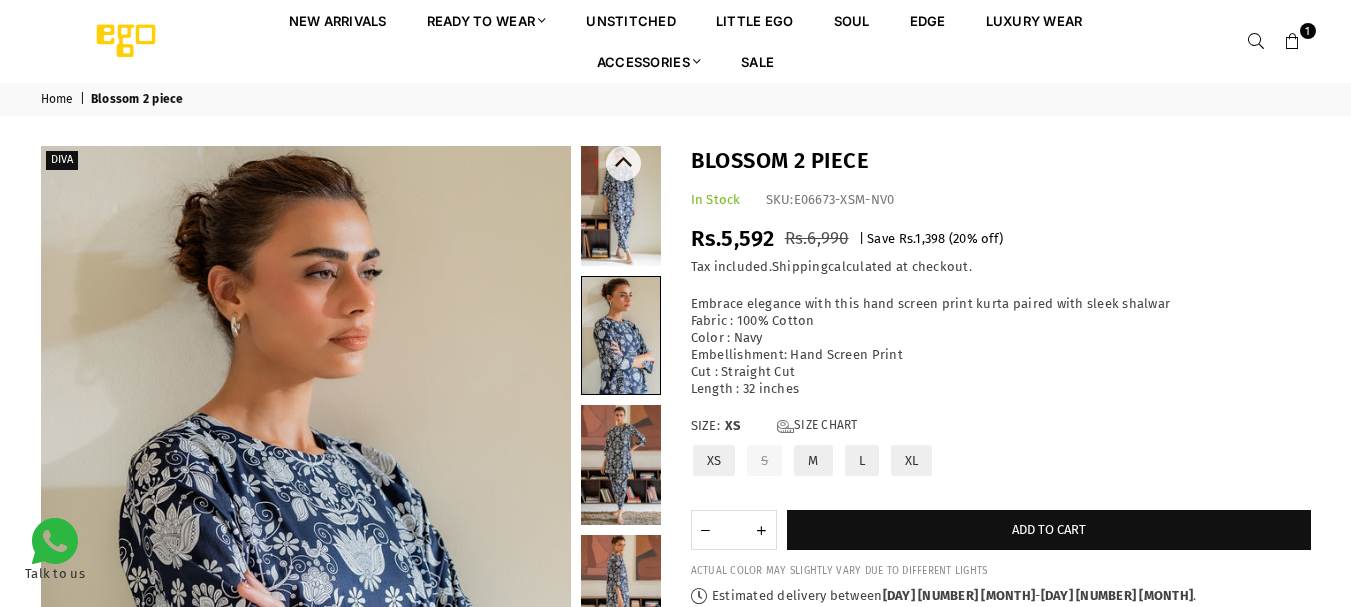 click at bounding box center (621, 465) 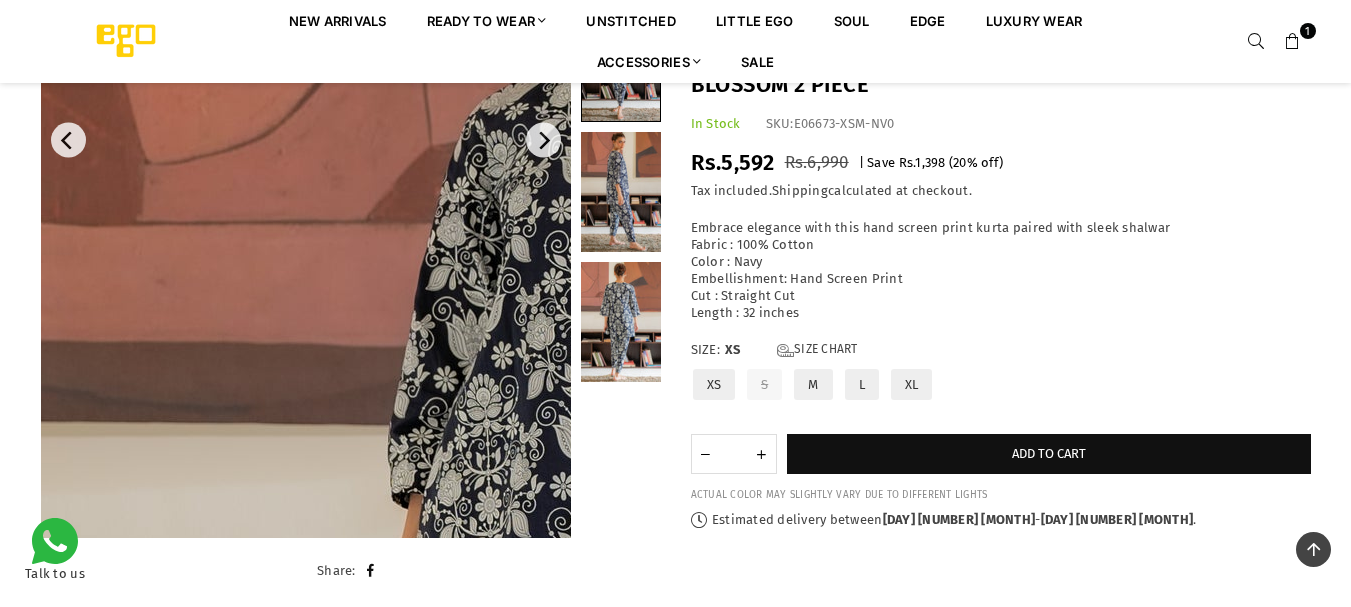 scroll, scrollTop: 522, scrollLeft: 0, axis: vertical 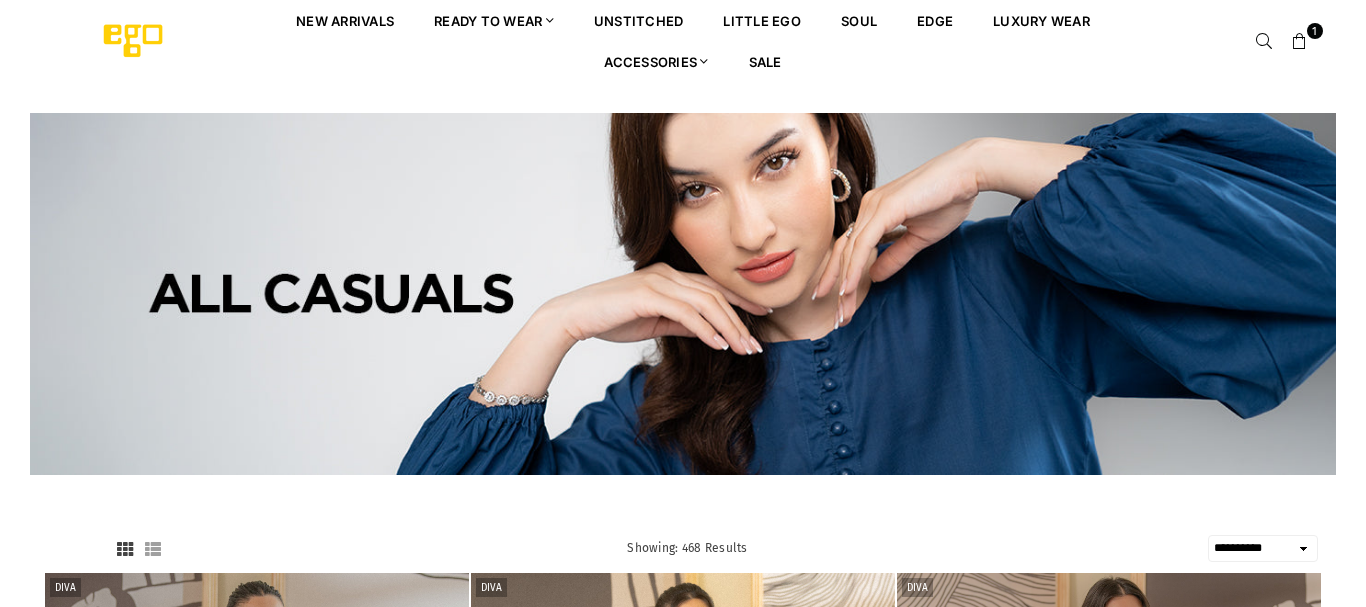 select on "**********" 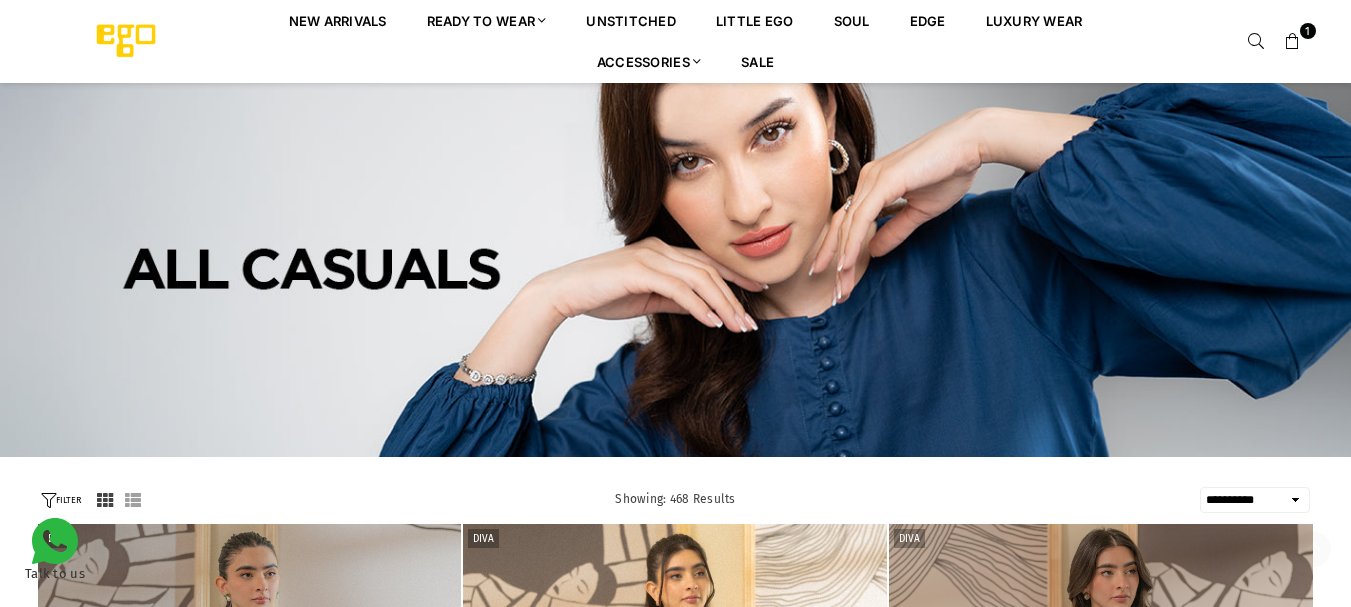 scroll, scrollTop: 3180, scrollLeft: 0, axis: vertical 